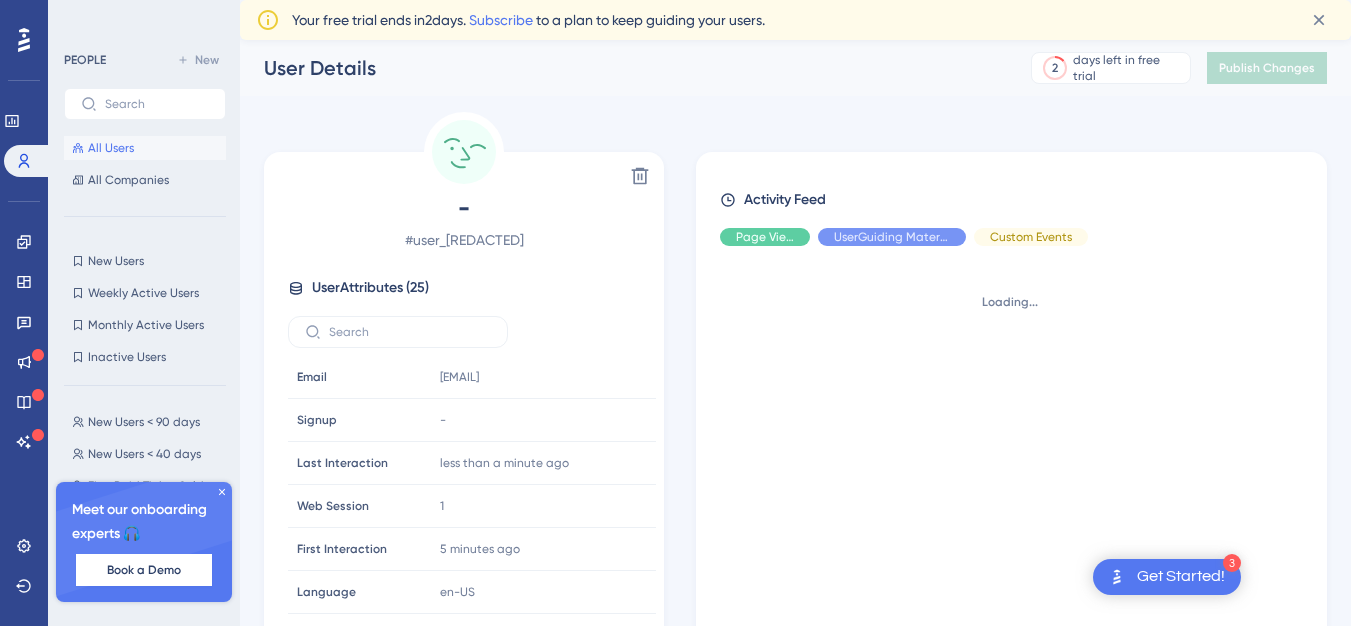 scroll, scrollTop: 0, scrollLeft: 0, axis: both 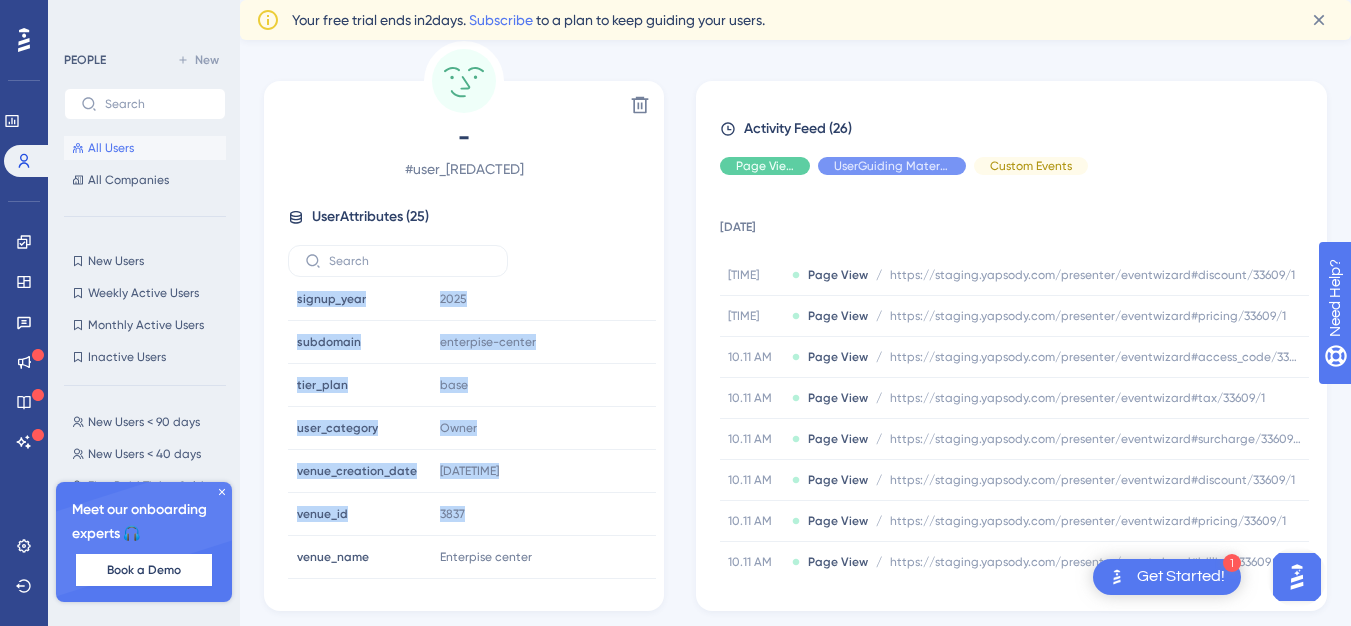drag, startPoint x: 648, startPoint y: 519, endPoint x: 652, endPoint y: 494, distance: 25.317978 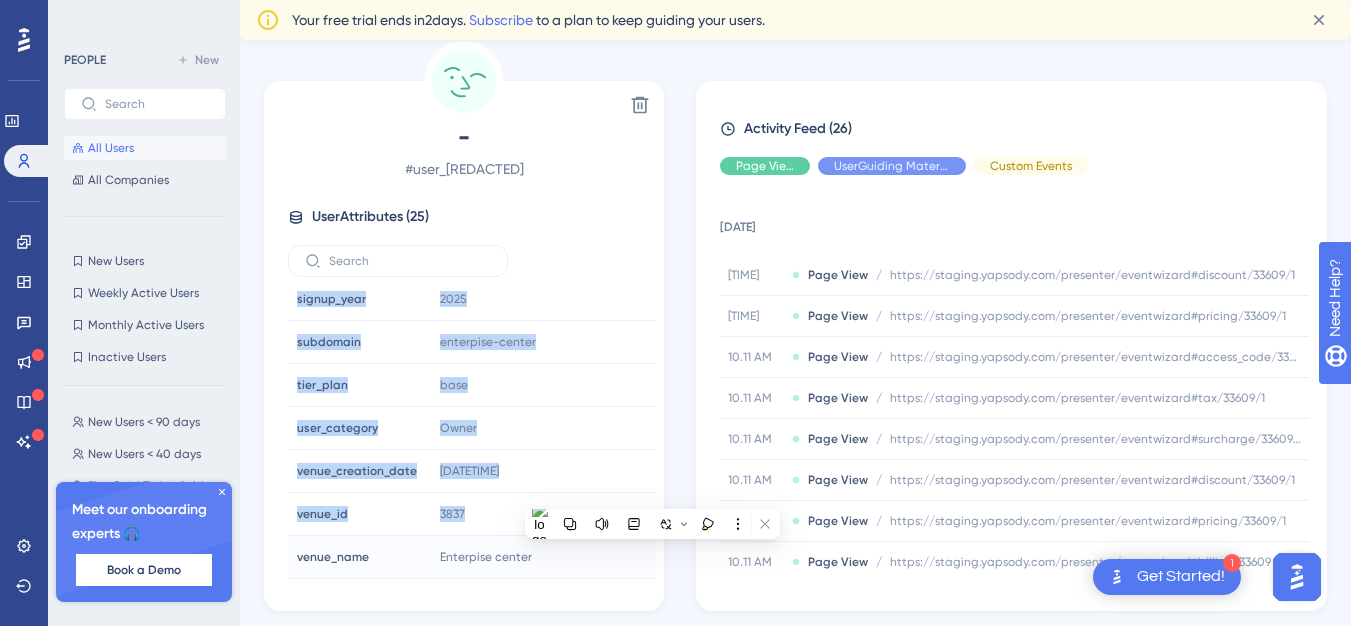 click on "Enterpise center" at bounding box center [543, 557] 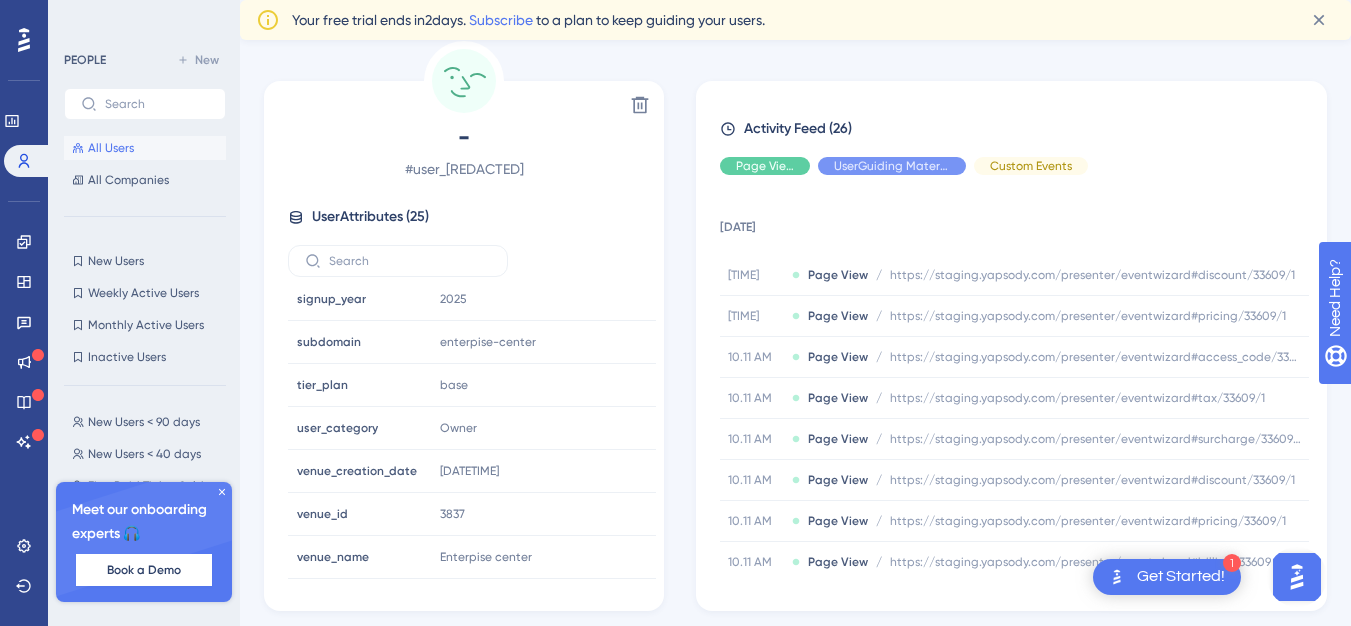 scroll, scrollTop: 551, scrollLeft: 0, axis: vertical 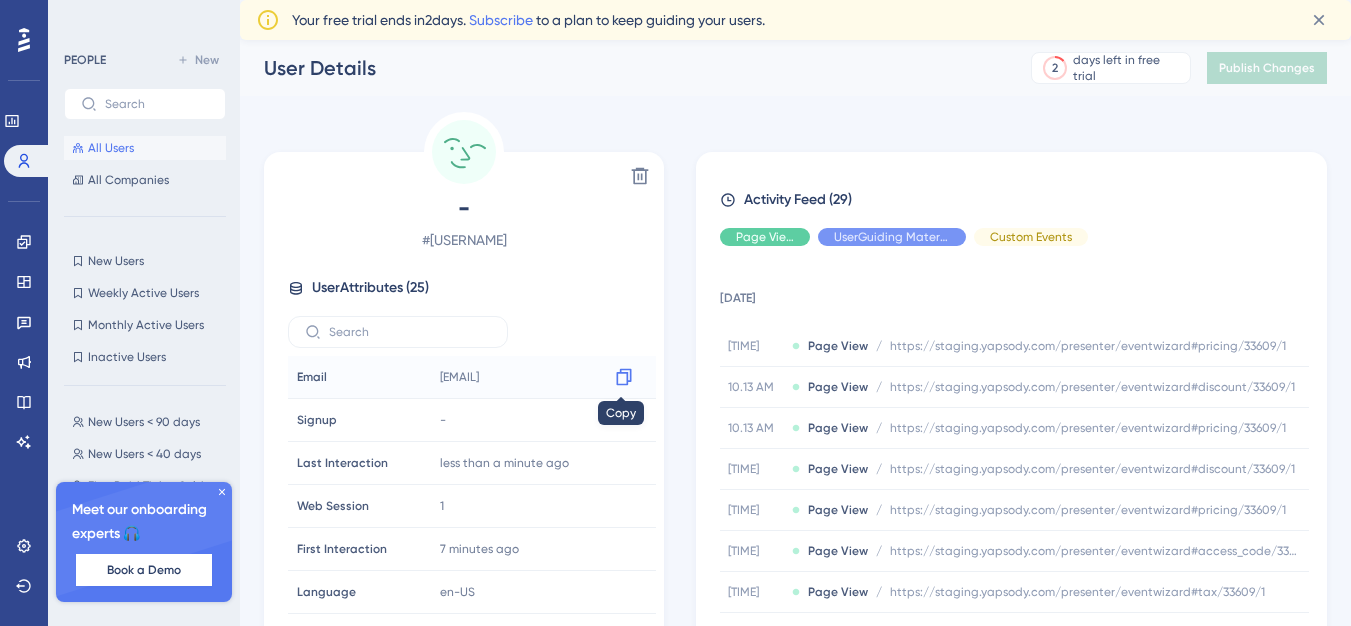 click on "govindraj.shetty+1998@yapsody.com Copy govindraj.shetty+1998@yapsody.com" at bounding box center [543, 377] 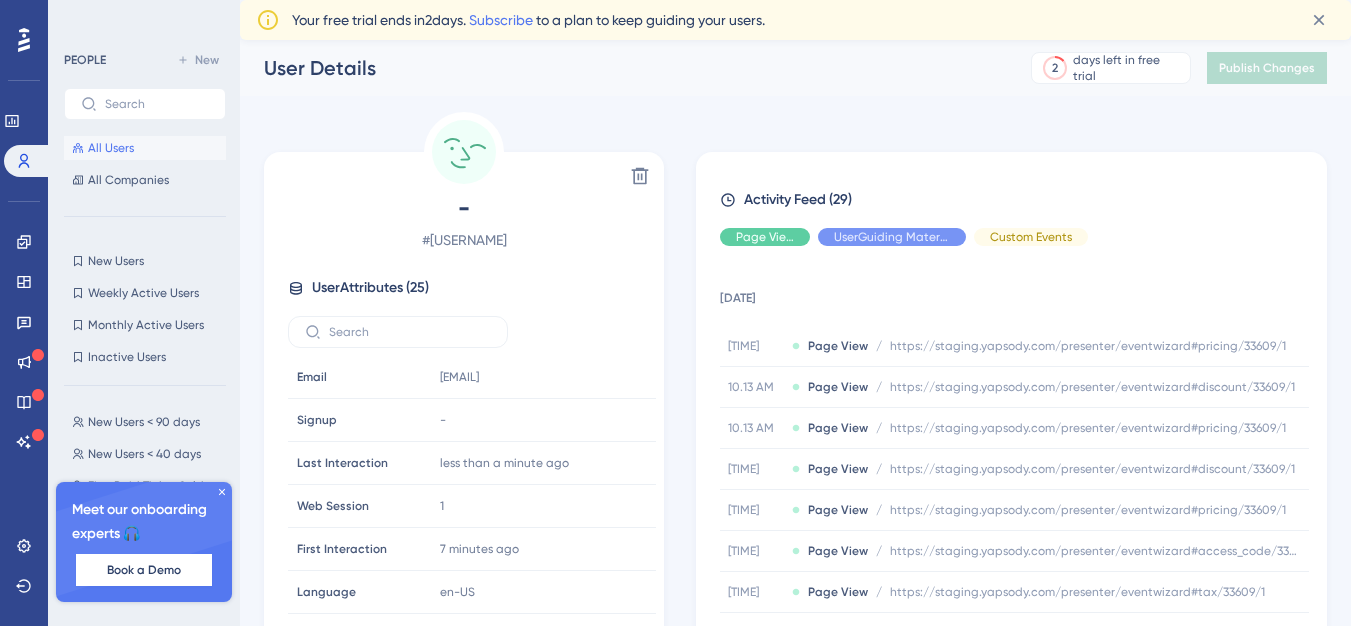 scroll, scrollTop: 0, scrollLeft: 0, axis: both 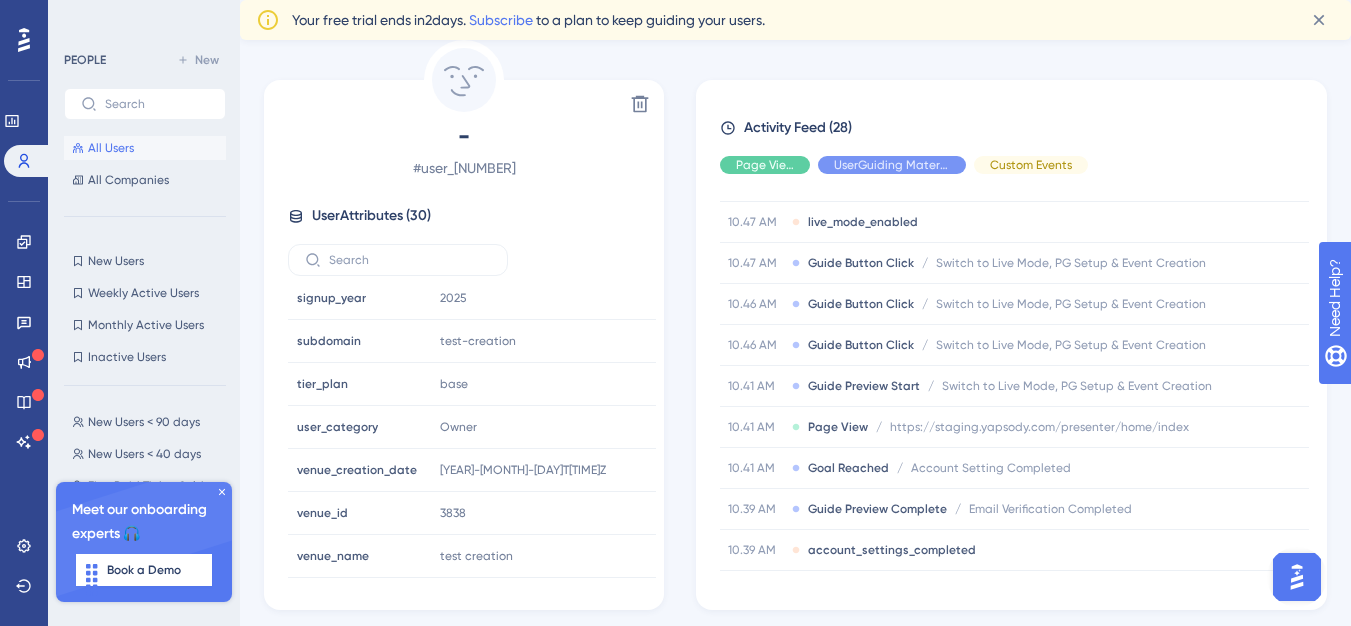 drag, startPoint x: 1318, startPoint y: 222, endPoint x: 35, endPoint y: 10, distance: 1300.3972 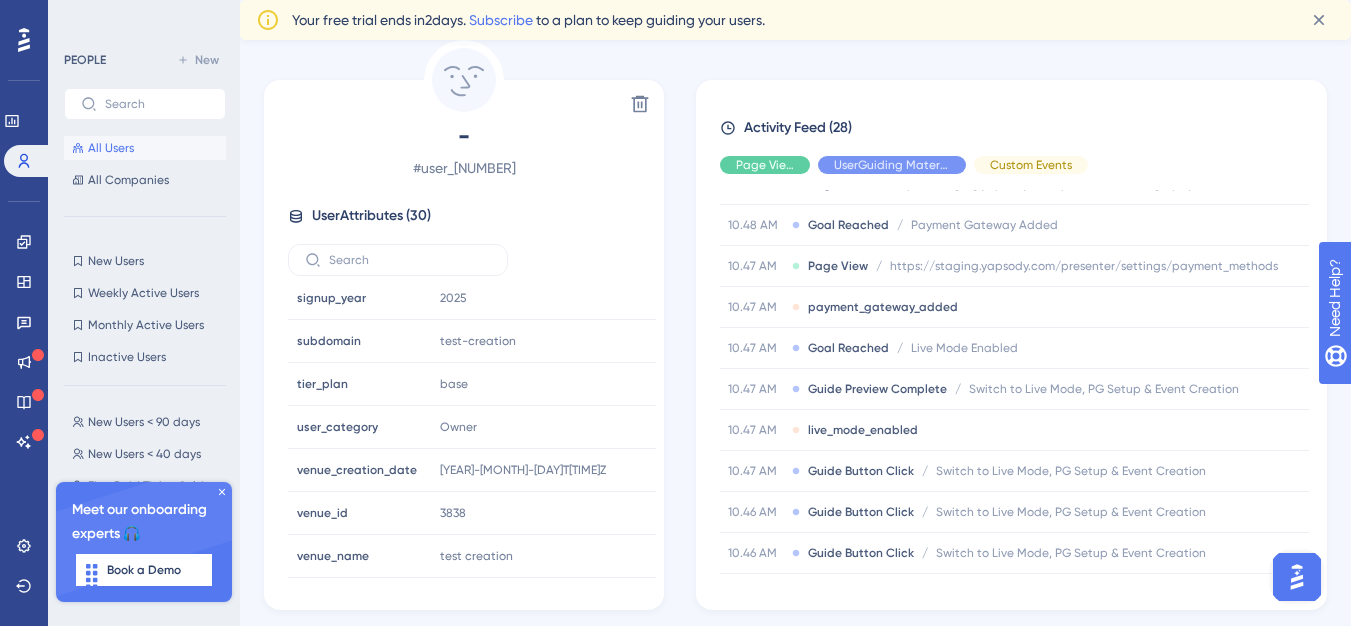scroll, scrollTop: 529, scrollLeft: 0, axis: vertical 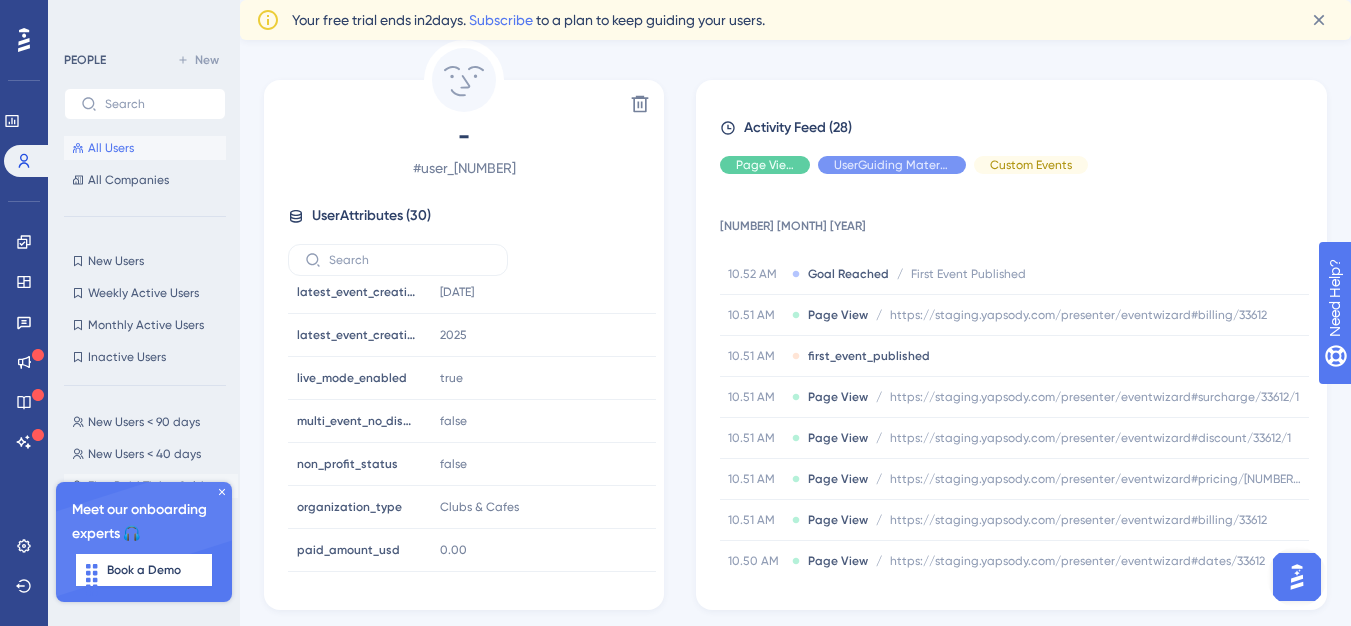 click on "First Paid Ticket Sold First Paid Ticket Sold" at bounding box center (151, 486) 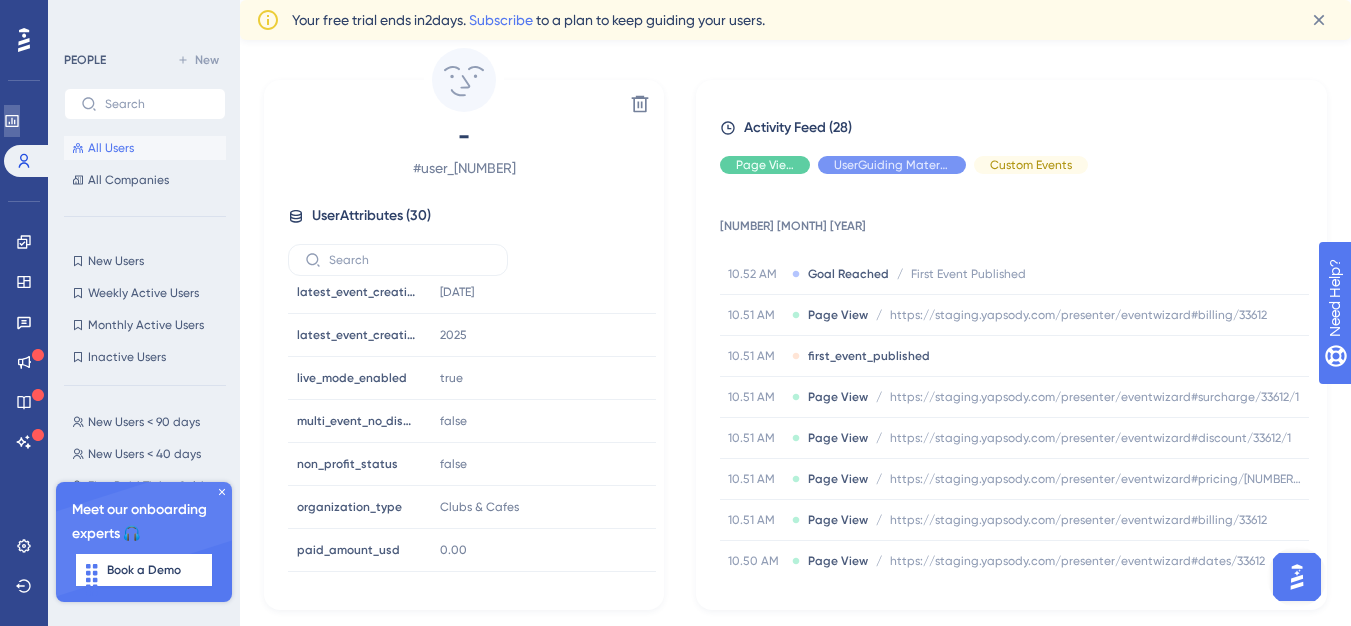 click 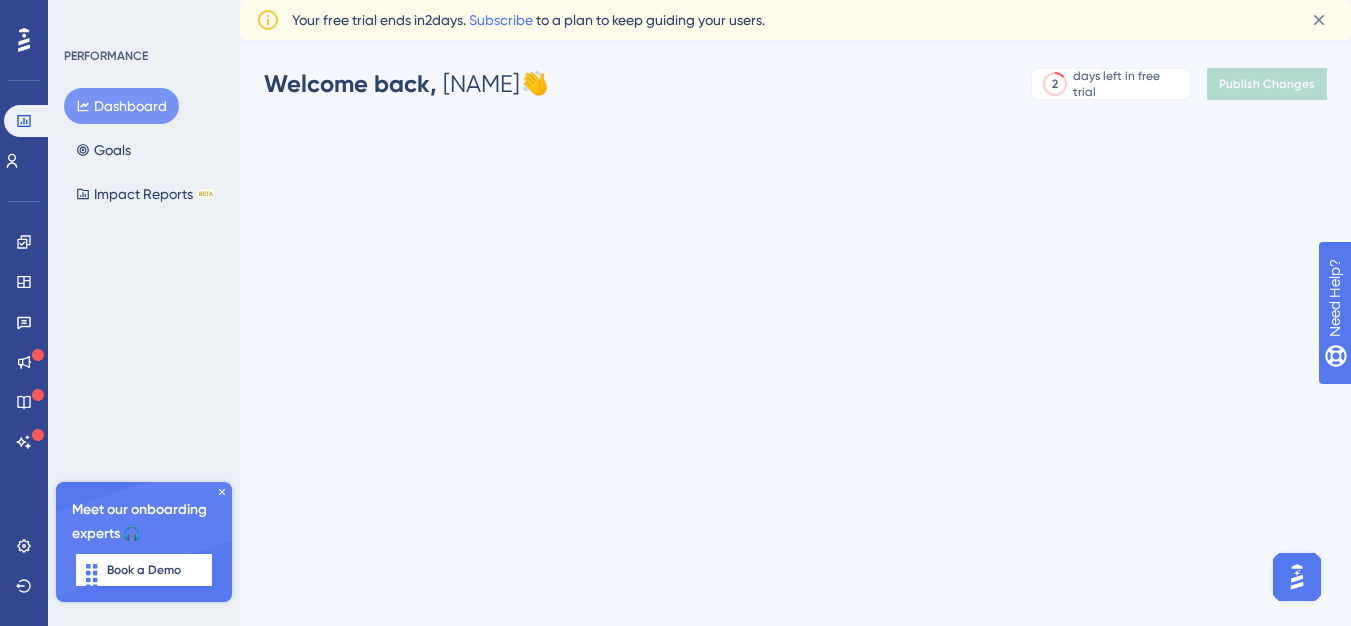 scroll, scrollTop: 0, scrollLeft: 0, axis: both 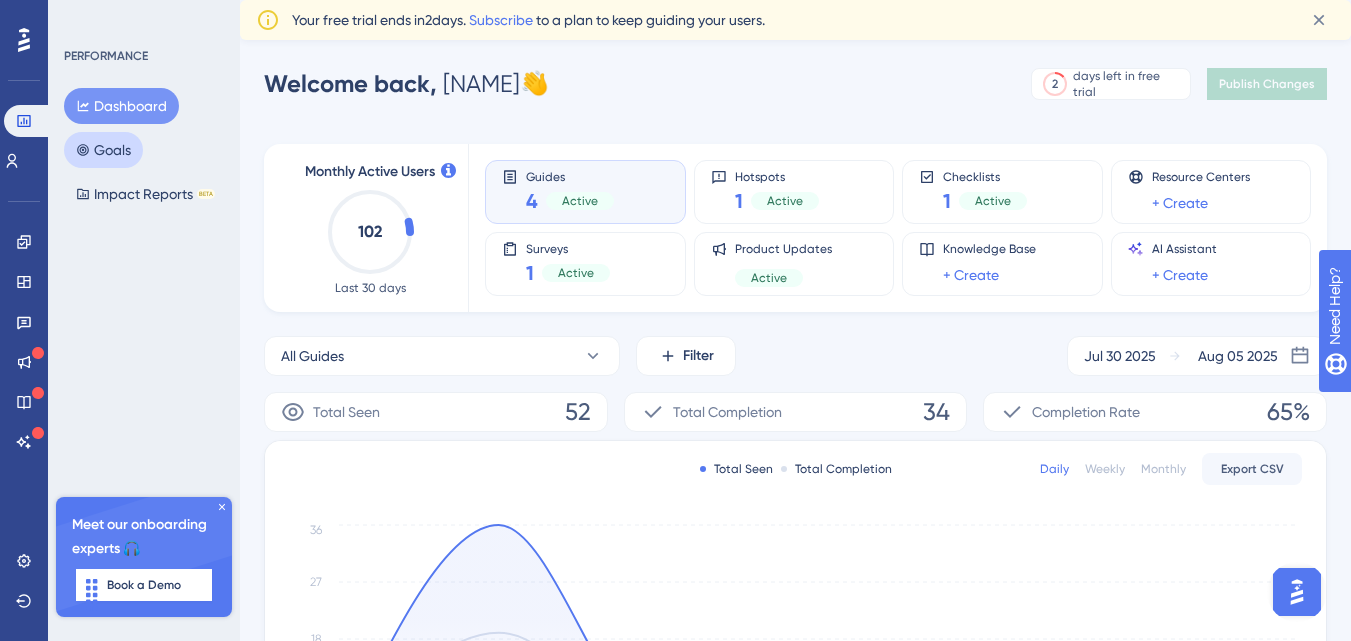 click on "Goals" at bounding box center (103, 150) 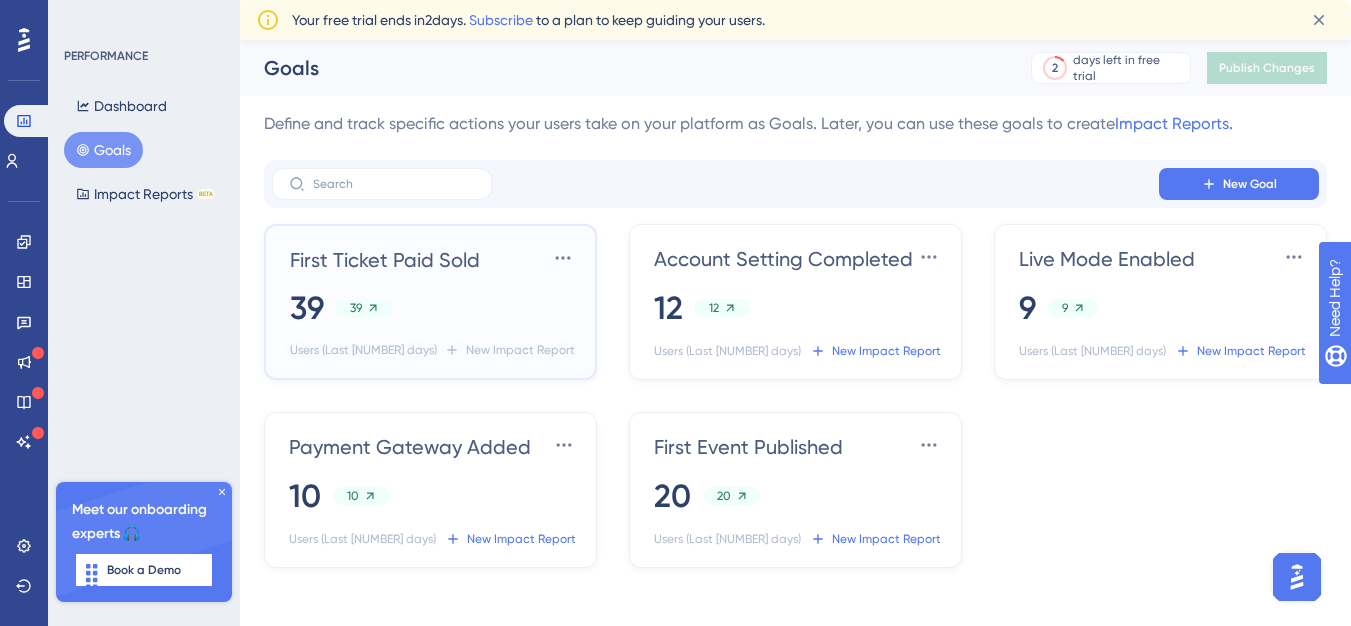 click on "[NUMBER] [NUMBER]" at bounding box center [434, 308] 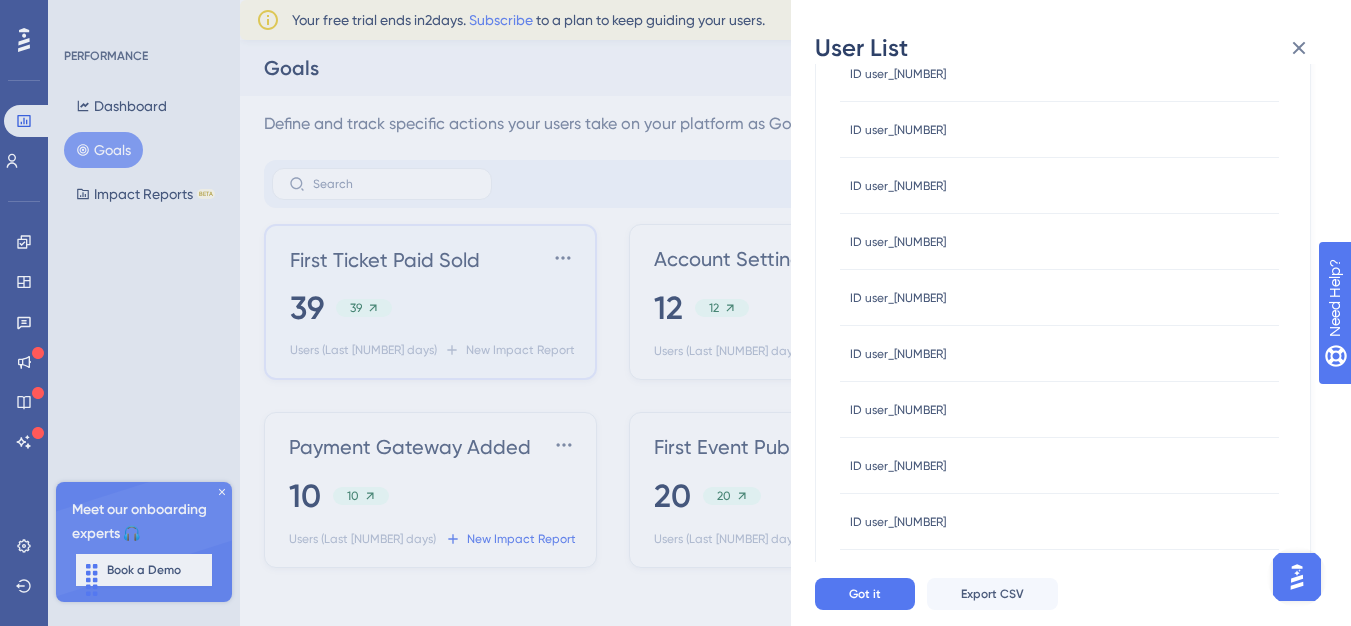 scroll, scrollTop: 0, scrollLeft: 0, axis: both 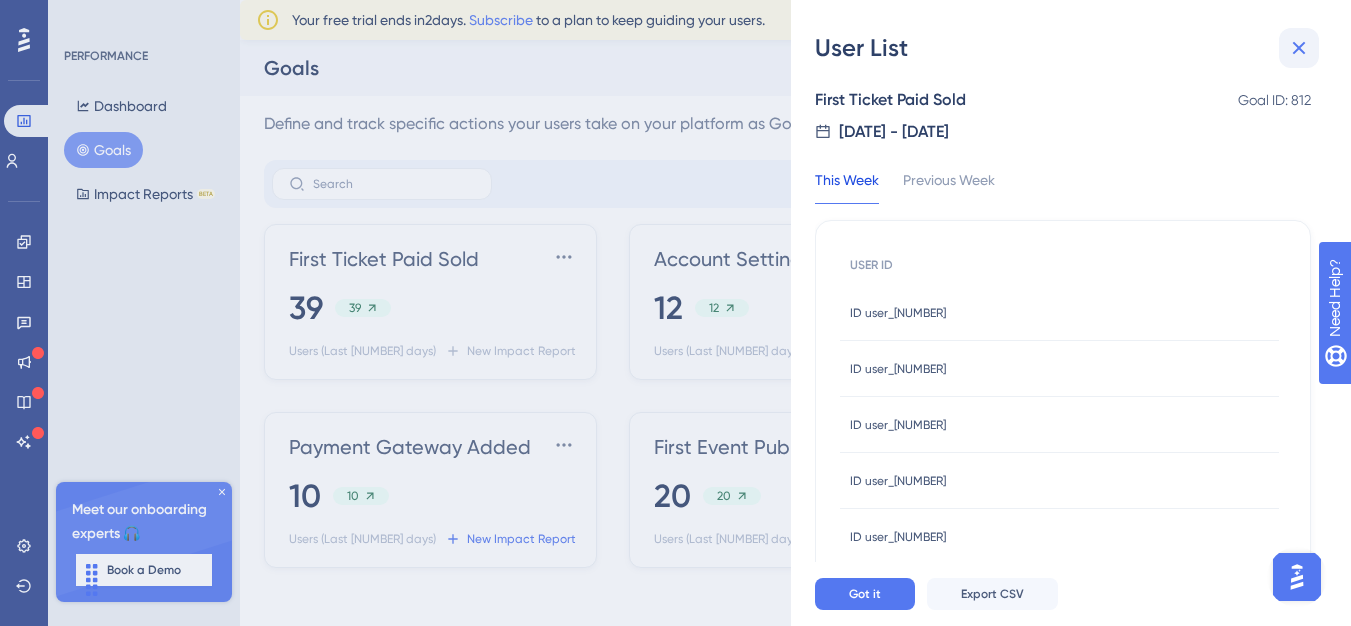 click at bounding box center [1299, 48] 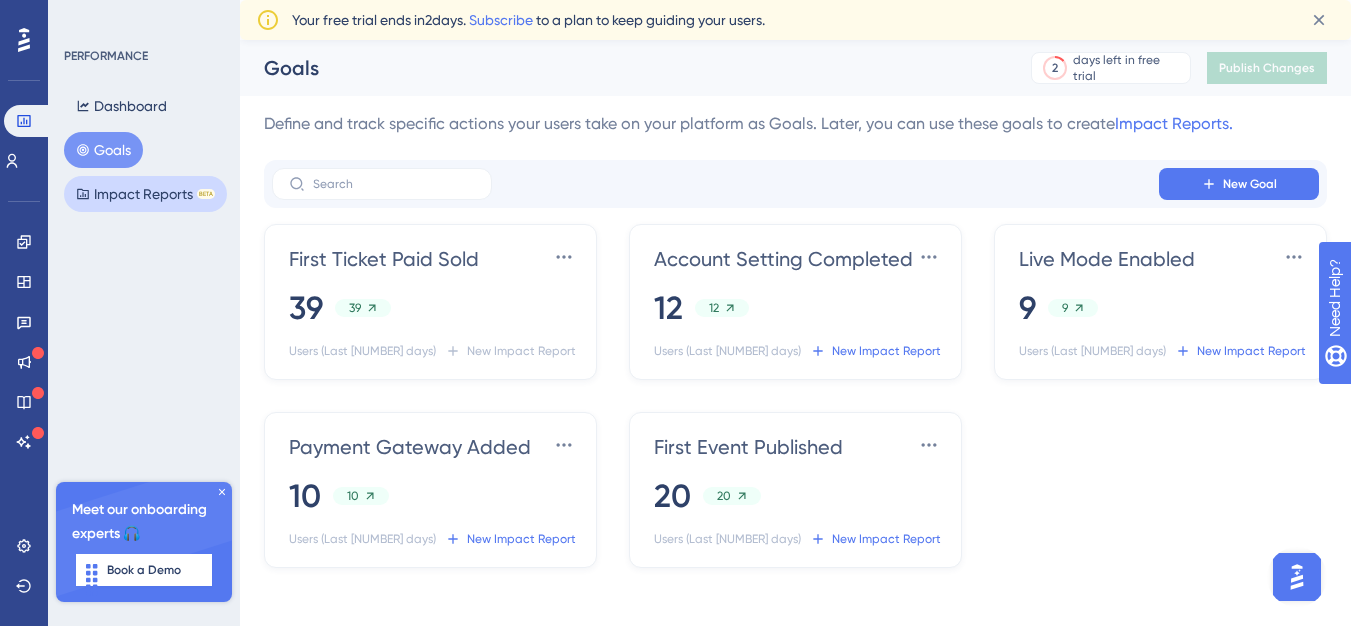 click on "Impact Reports BETA" at bounding box center (145, 194) 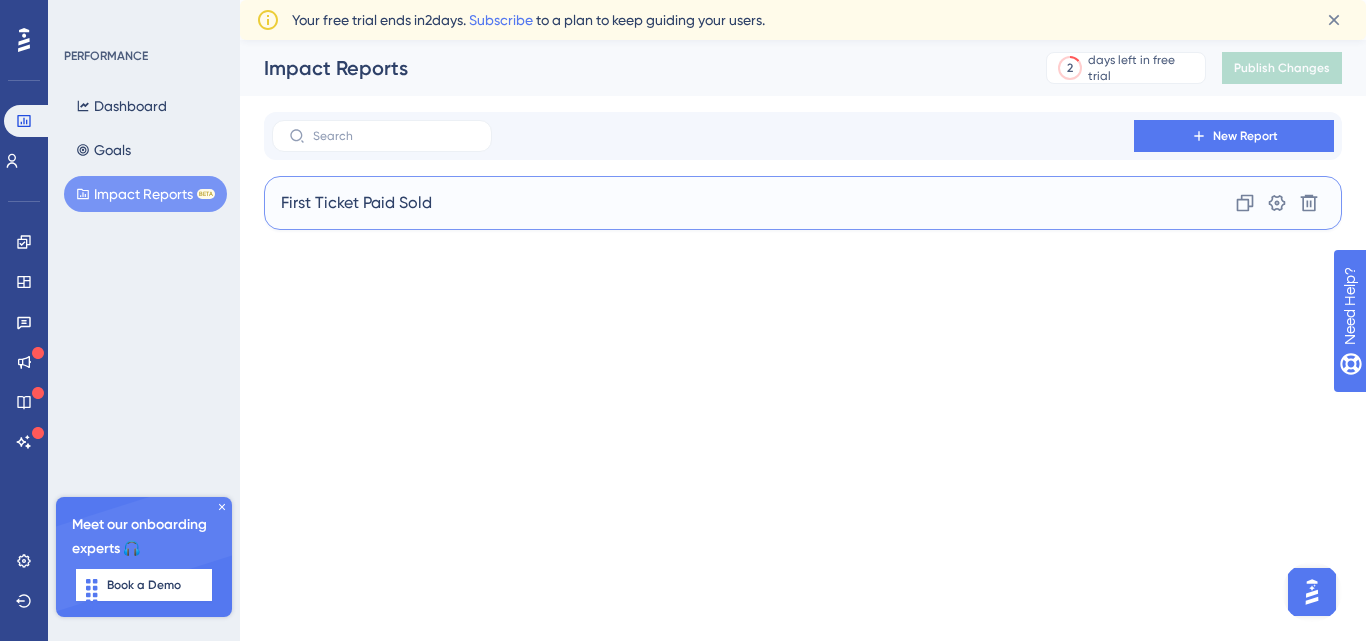 click on "First Ticket Paid Sold Settings [NUMBER] [NUMBER] Users (Last [NUMBER] days) New Impact Report" at bounding box center [803, 203] 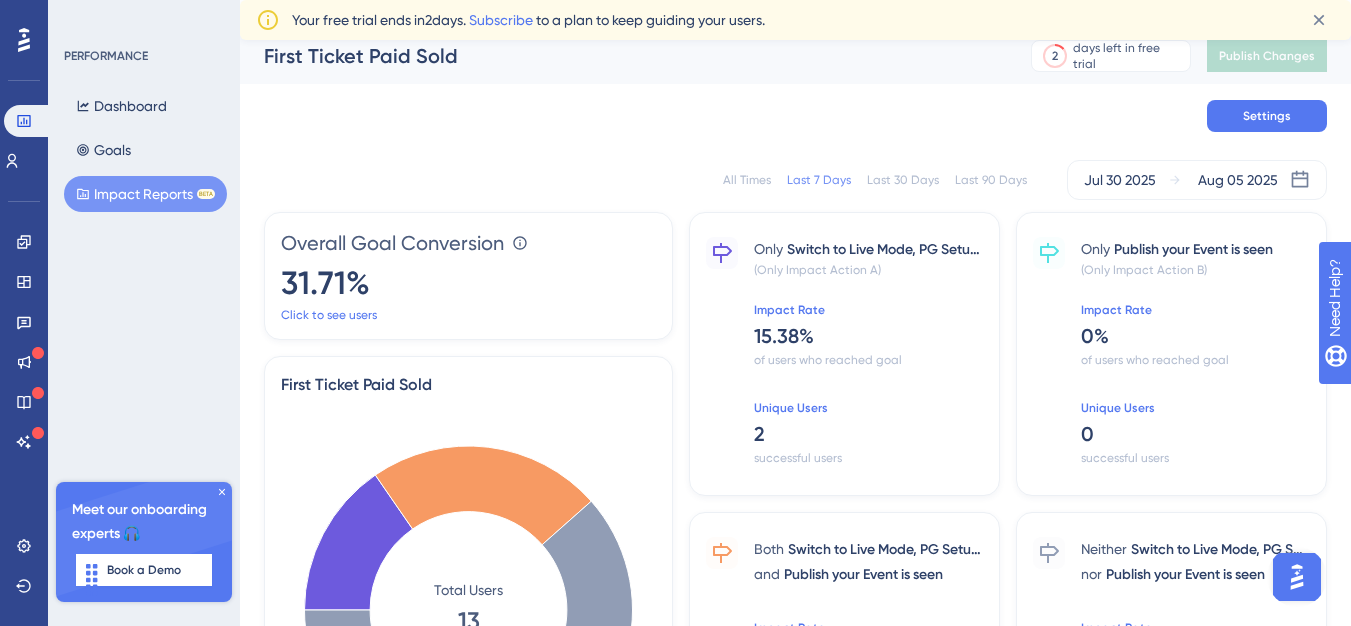 scroll, scrollTop: 0, scrollLeft: 0, axis: both 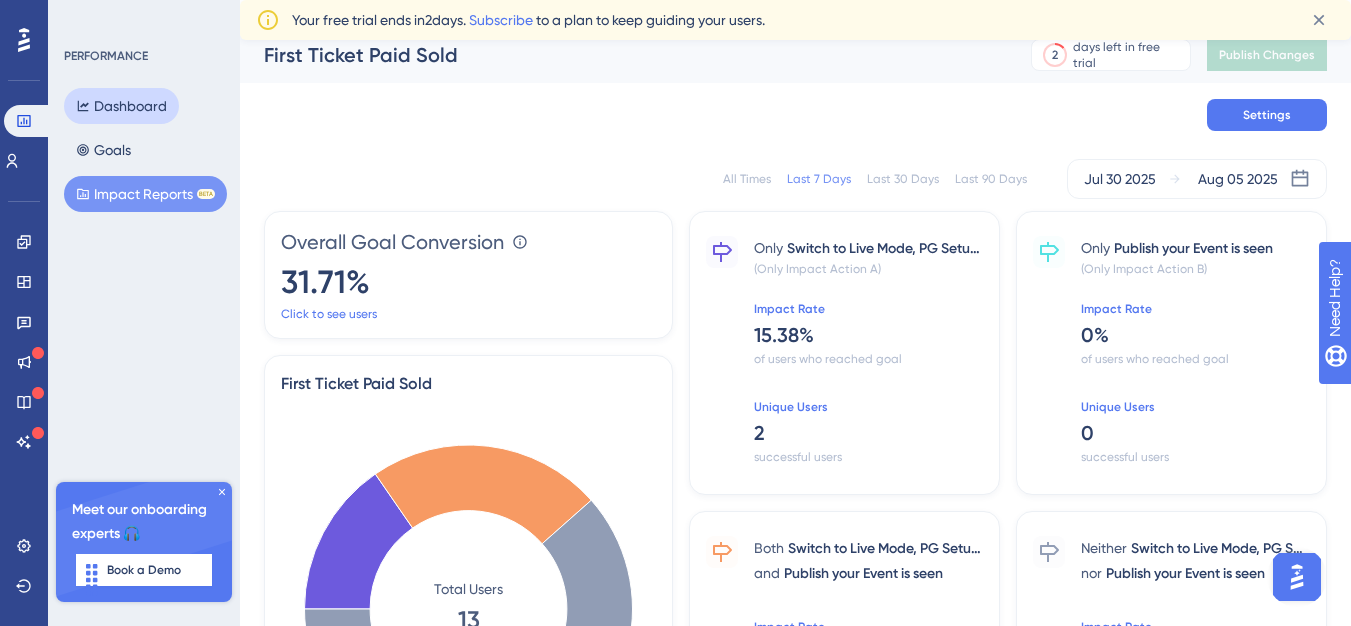 click on "Dashboard" at bounding box center (121, 106) 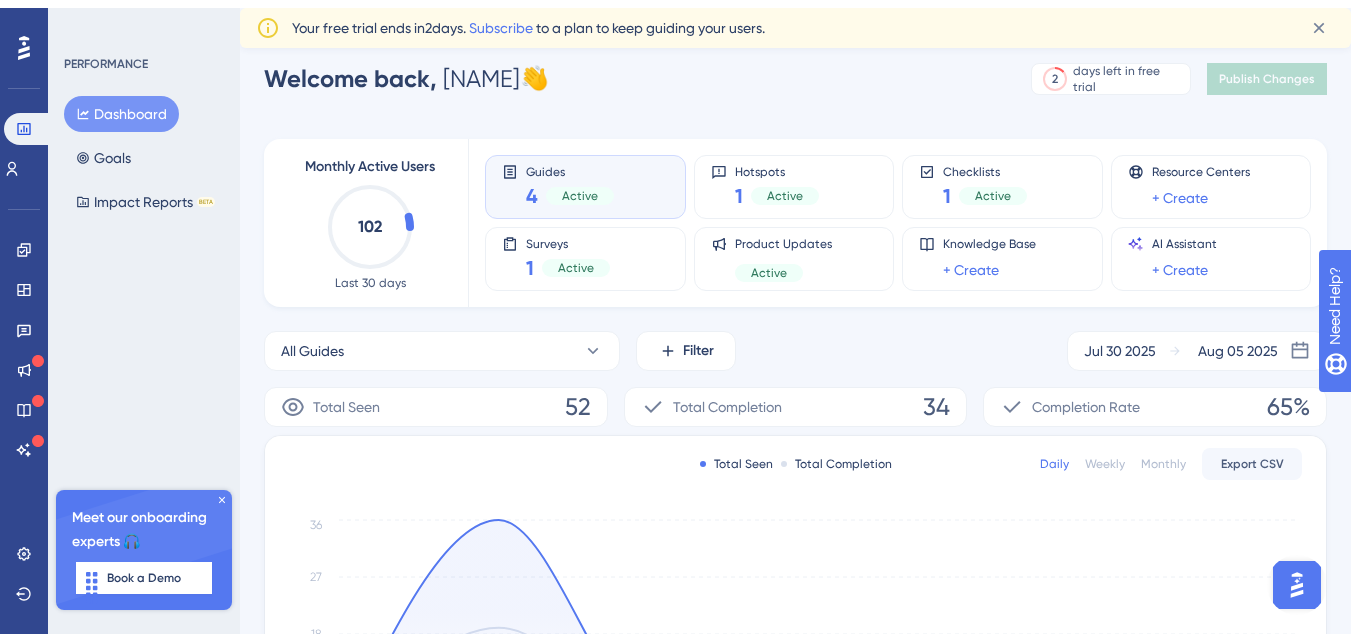 scroll, scrollTop: 0, scrollLeft: 0, axis: both 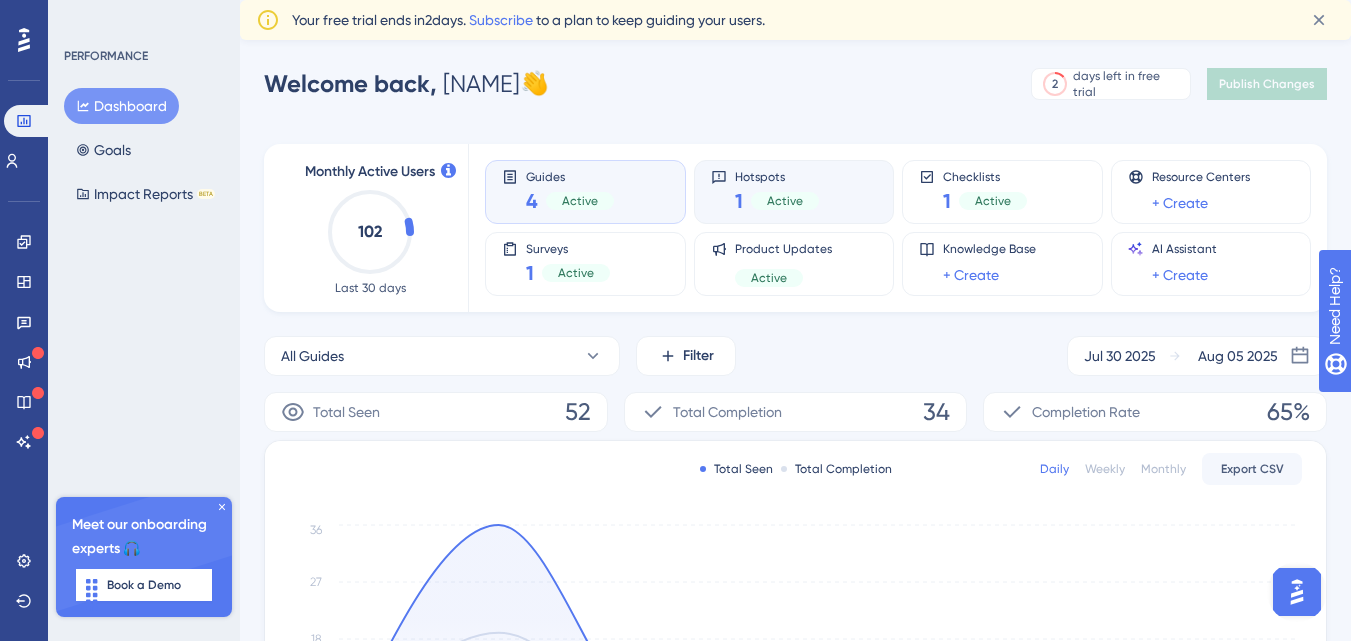 click on "Active" at bounding box center [785, 201] 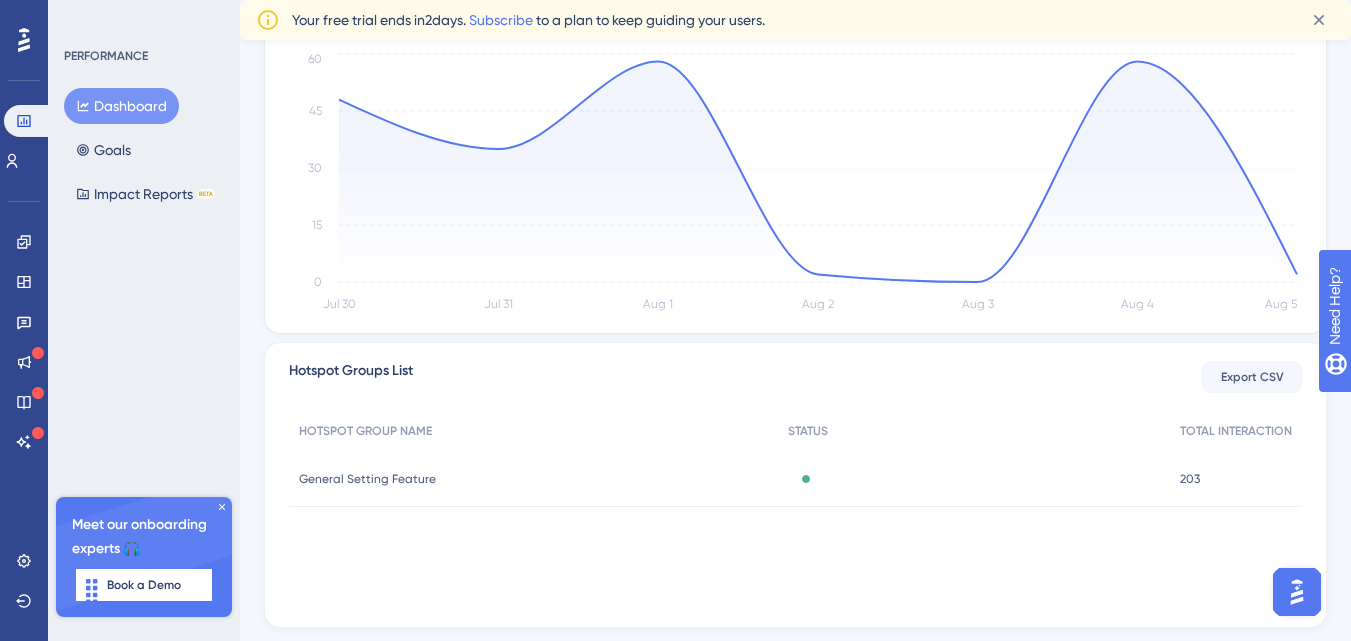 scroll, scrollTop: 434, scrollLeft: 0, axis: vertical 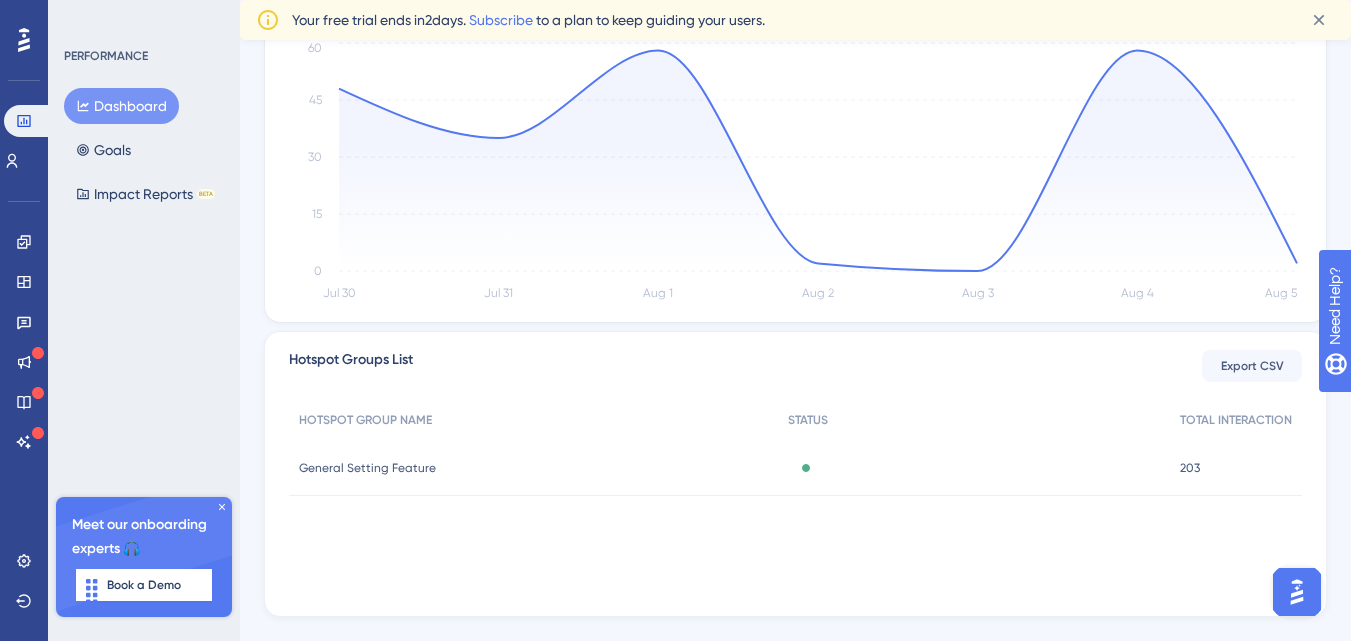 click on "General Setting Feature General Setting Feature" at bounding box center [533, 468] 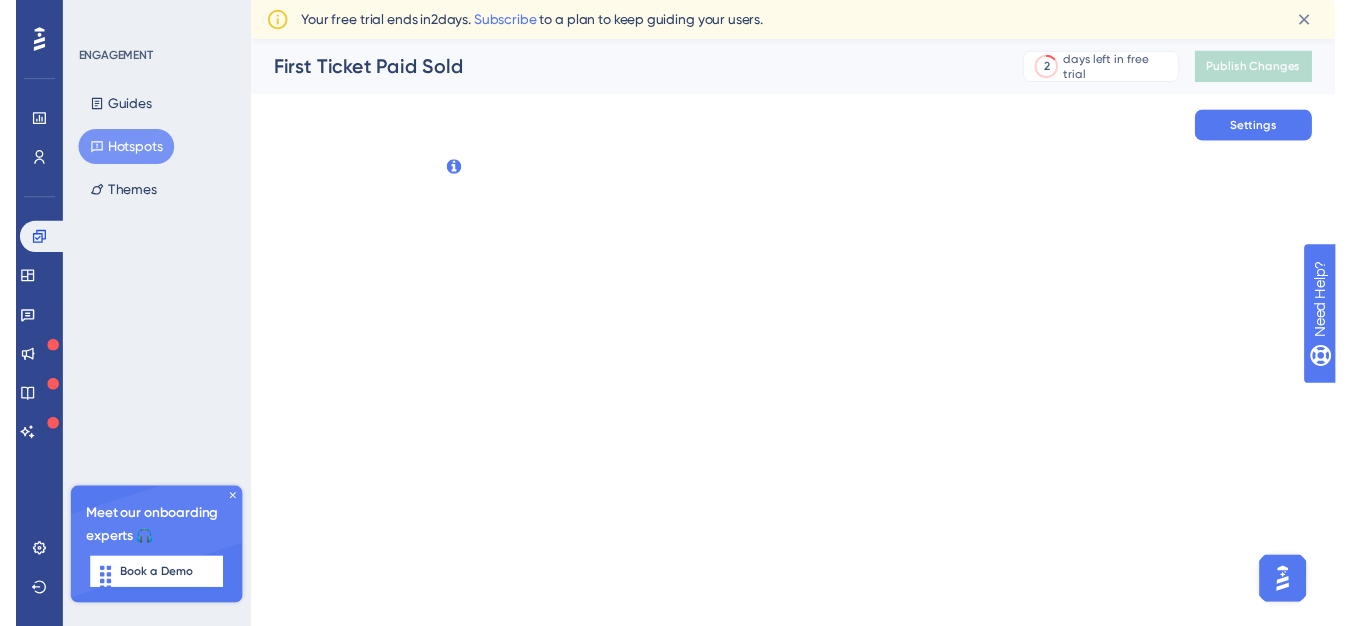 scroll, scrollTop: 0, scrollLeft: 0, axis: both 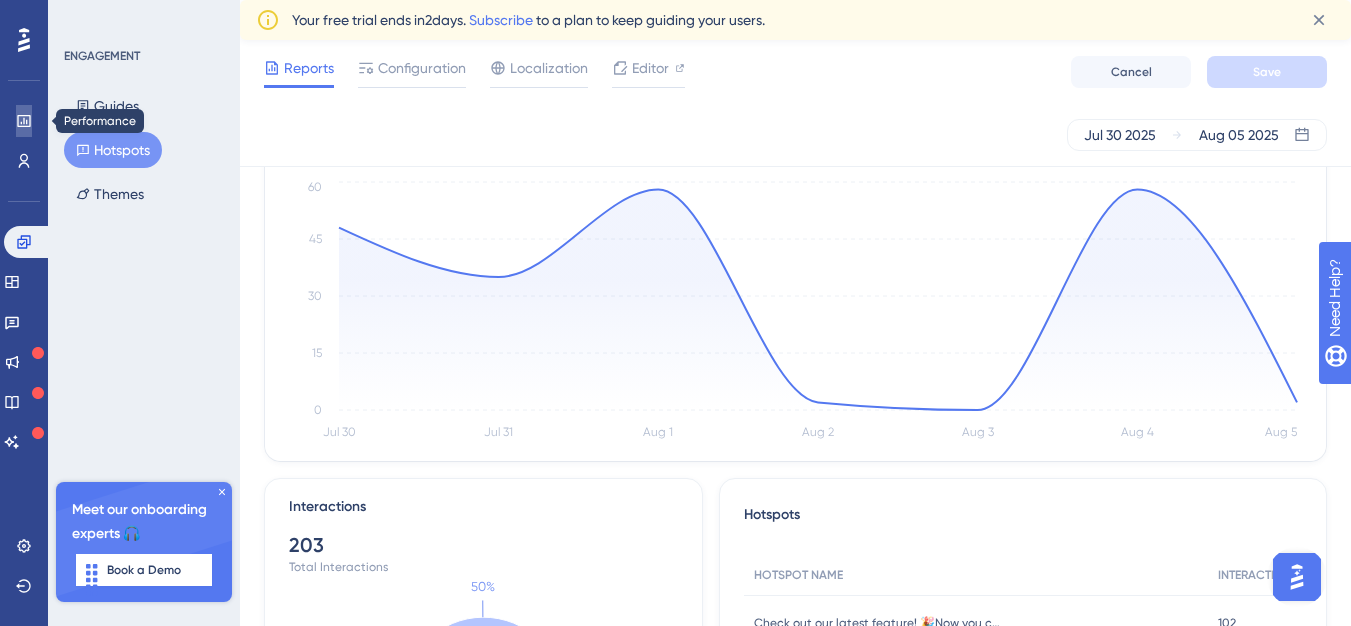 click at bounding box center [24, 121] 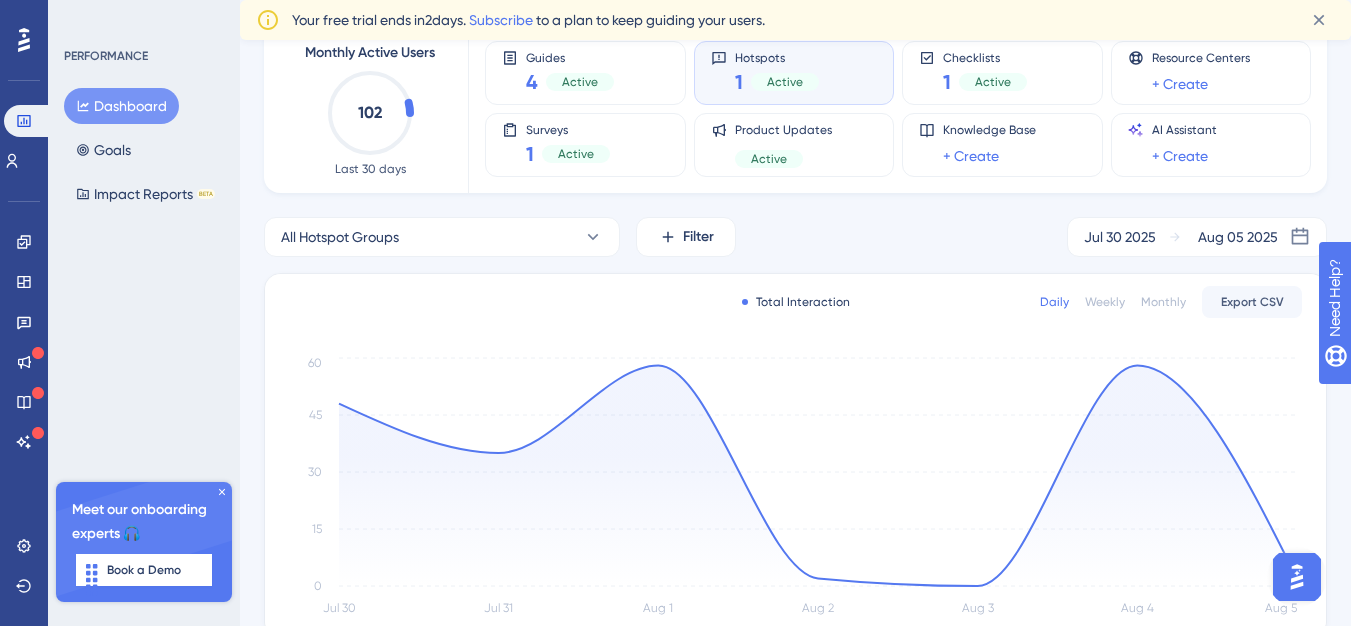 scroll, scrollTop: 0, scrollLeft: 0, axis: both 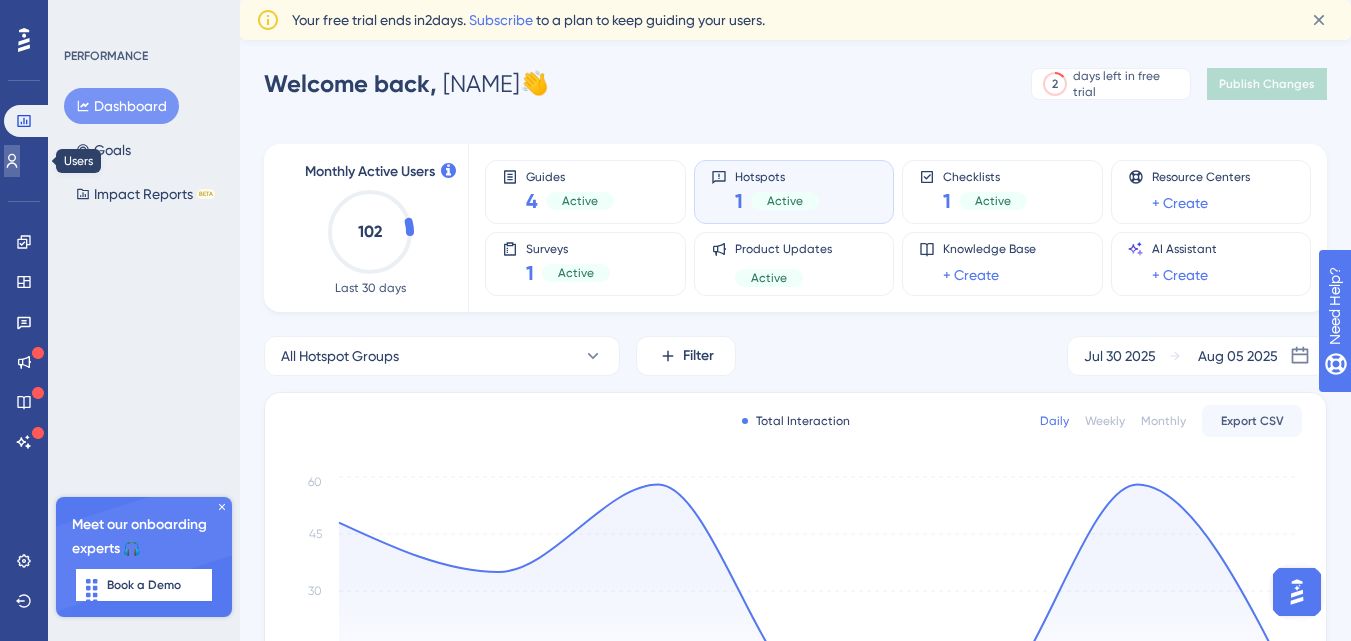 click 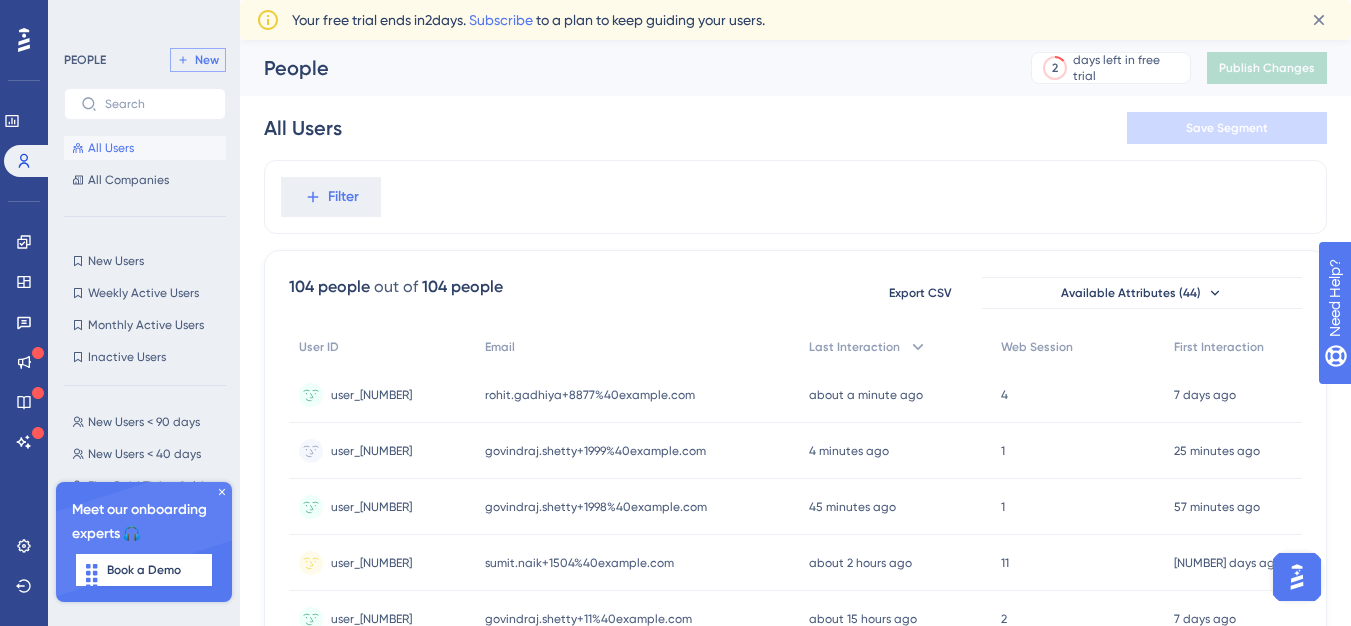 click on "New" at bounding box center (198, 60) 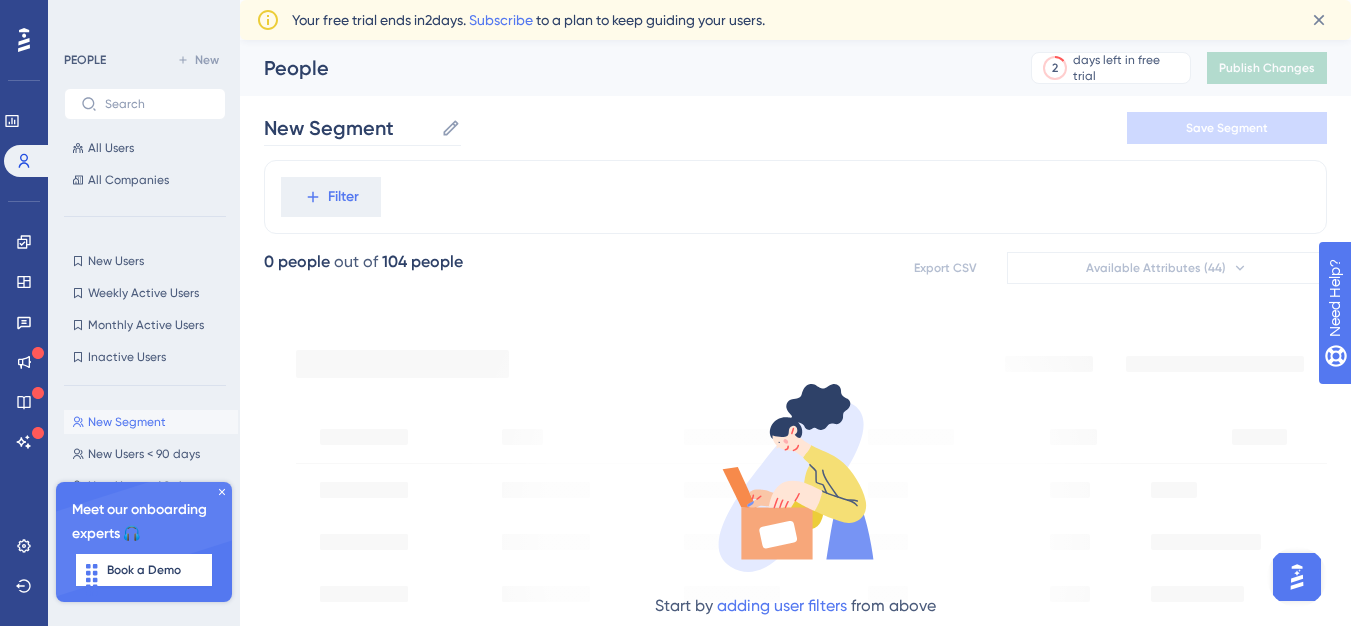 click 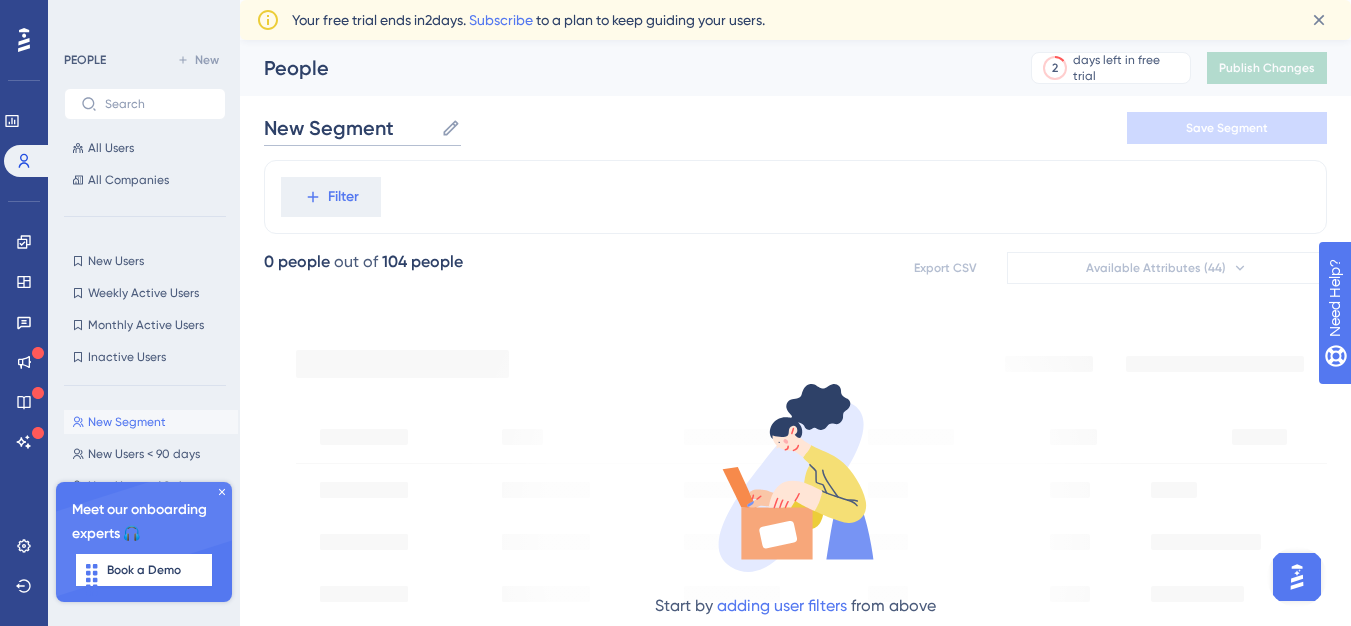 click on "New Segment" at bounding box center [348, 128] 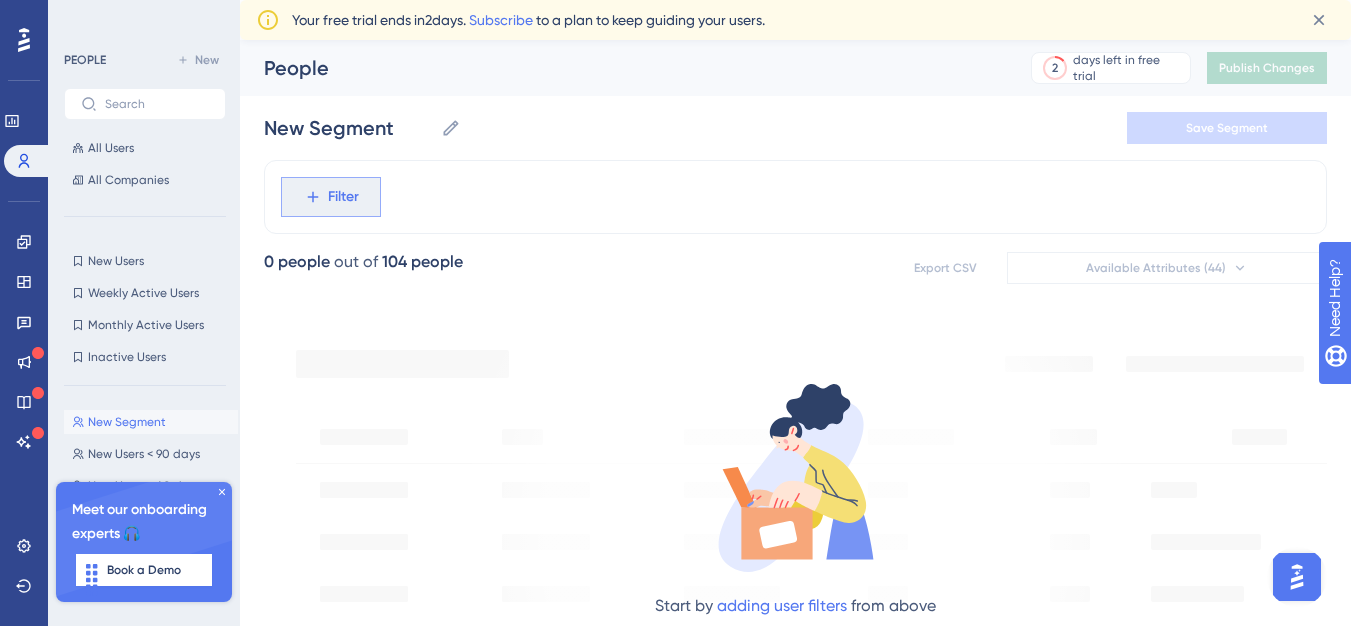 click on "Filter" at bounding box center [331, 197] 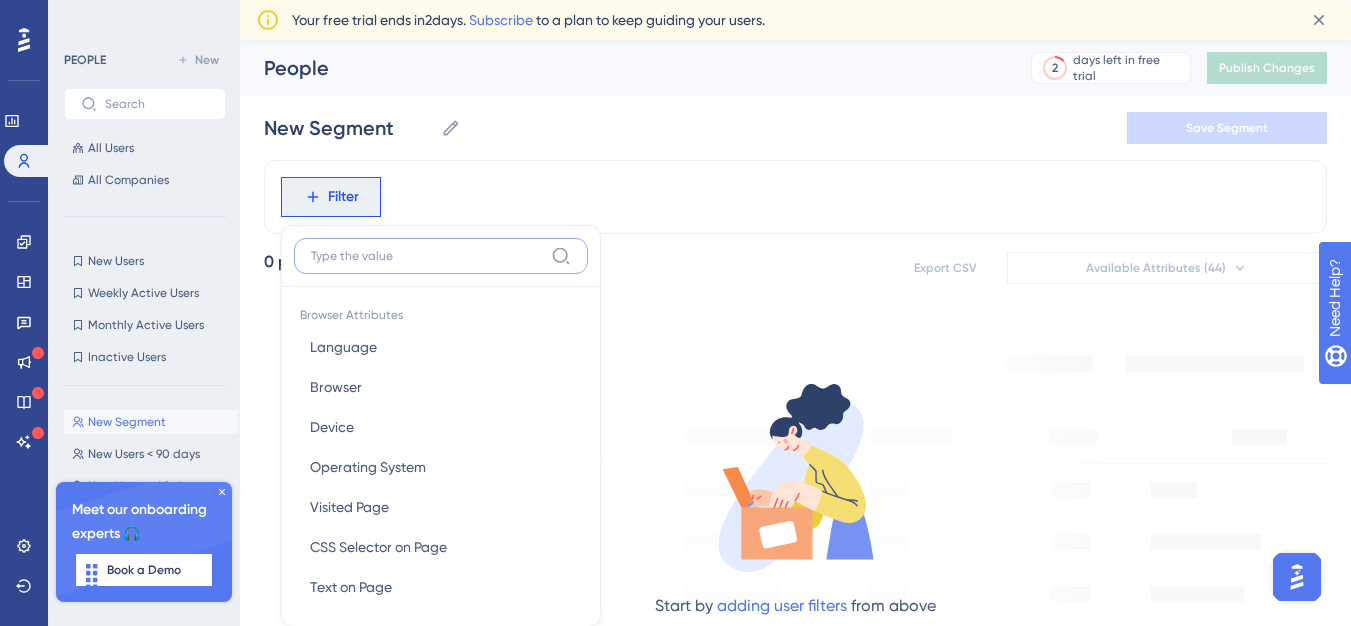 scroll, scrollTop: 113, scrollLeft: 0, axis: vertical 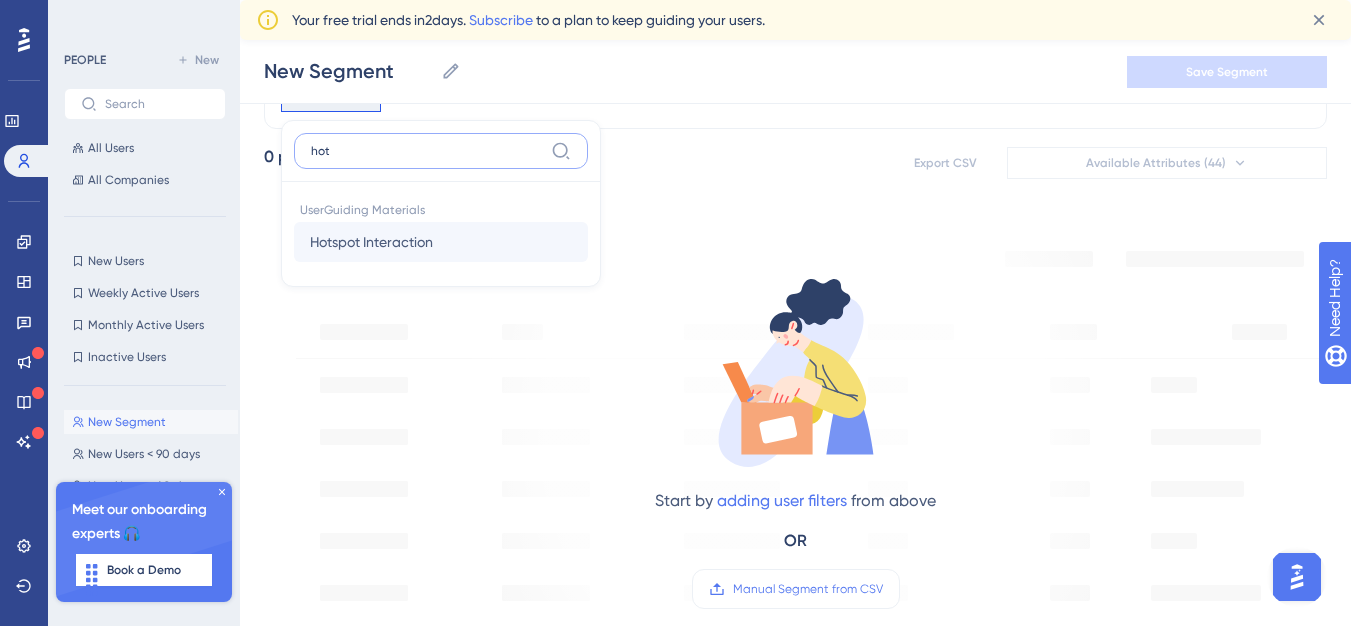 type on "hot" 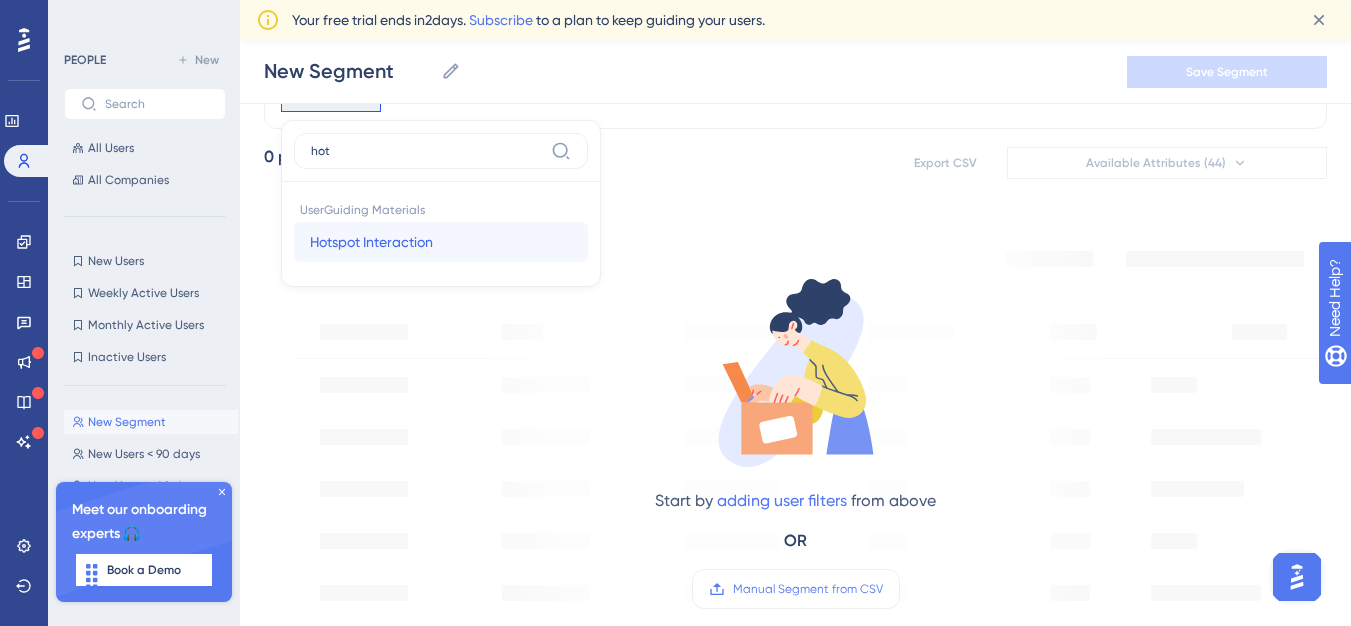 click on "Hotspot Interaction" at bounding box center [371, 242] 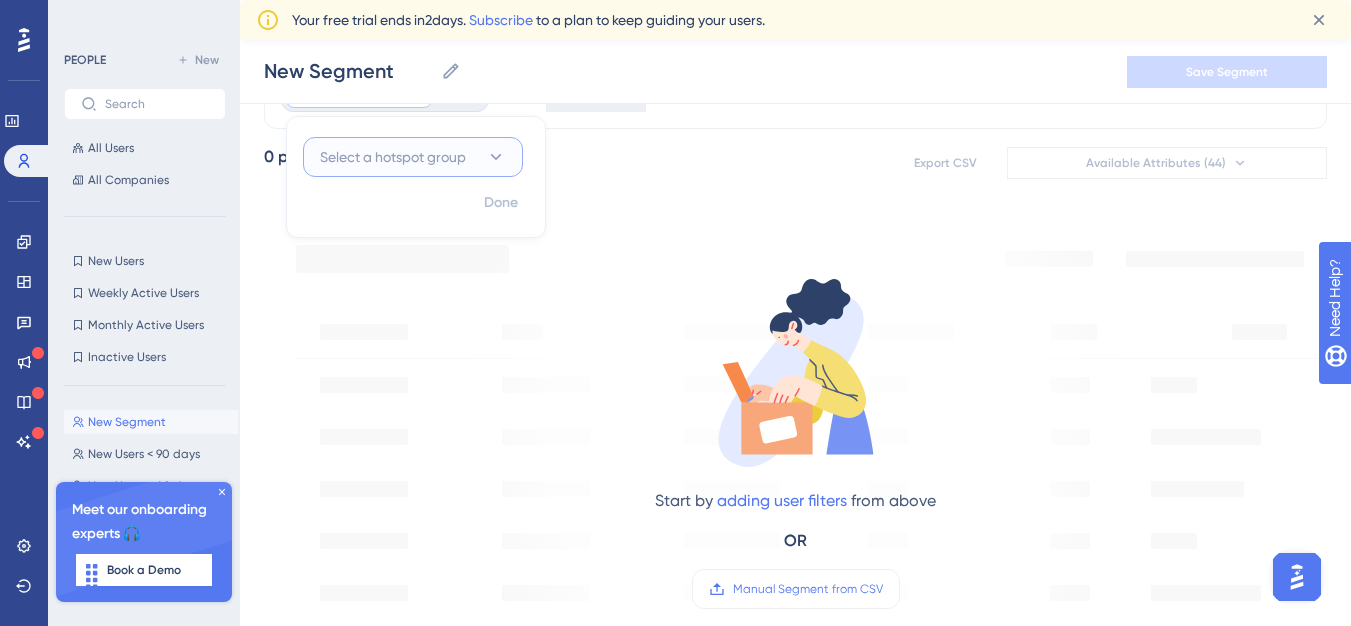 click on "Select a hotspot group" at bounding box center (413, 157) 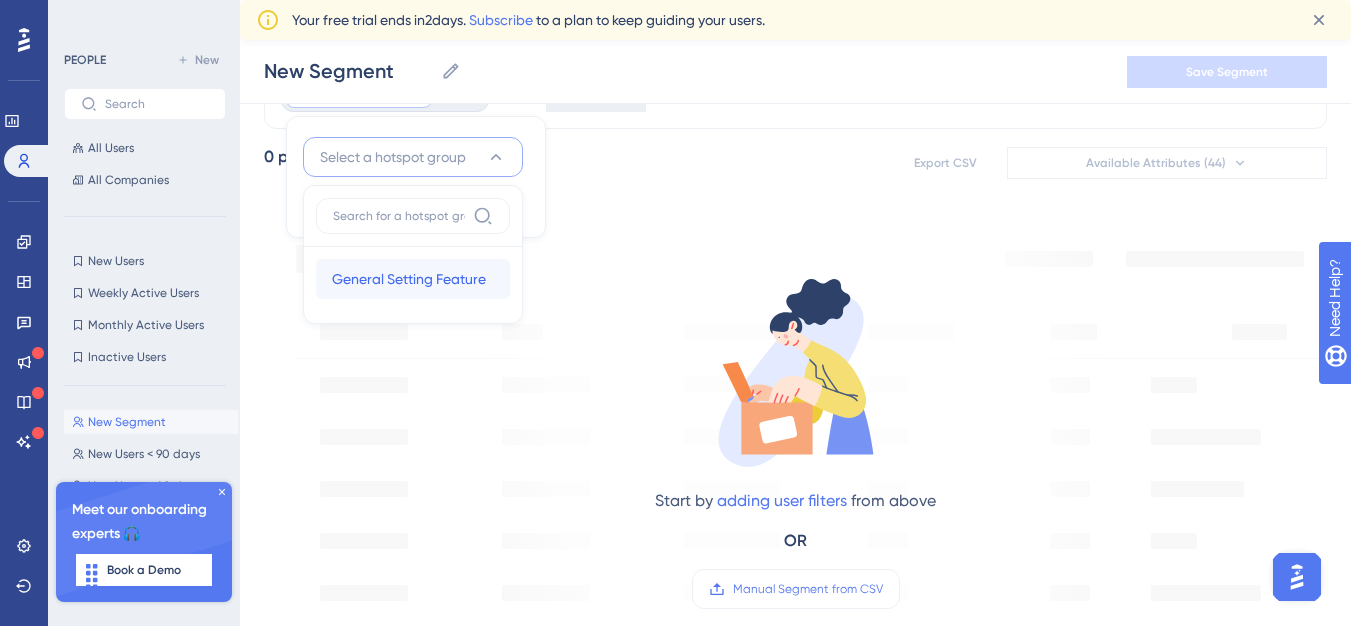 click on "General Setting Feature" at bounding box center (409, 279) 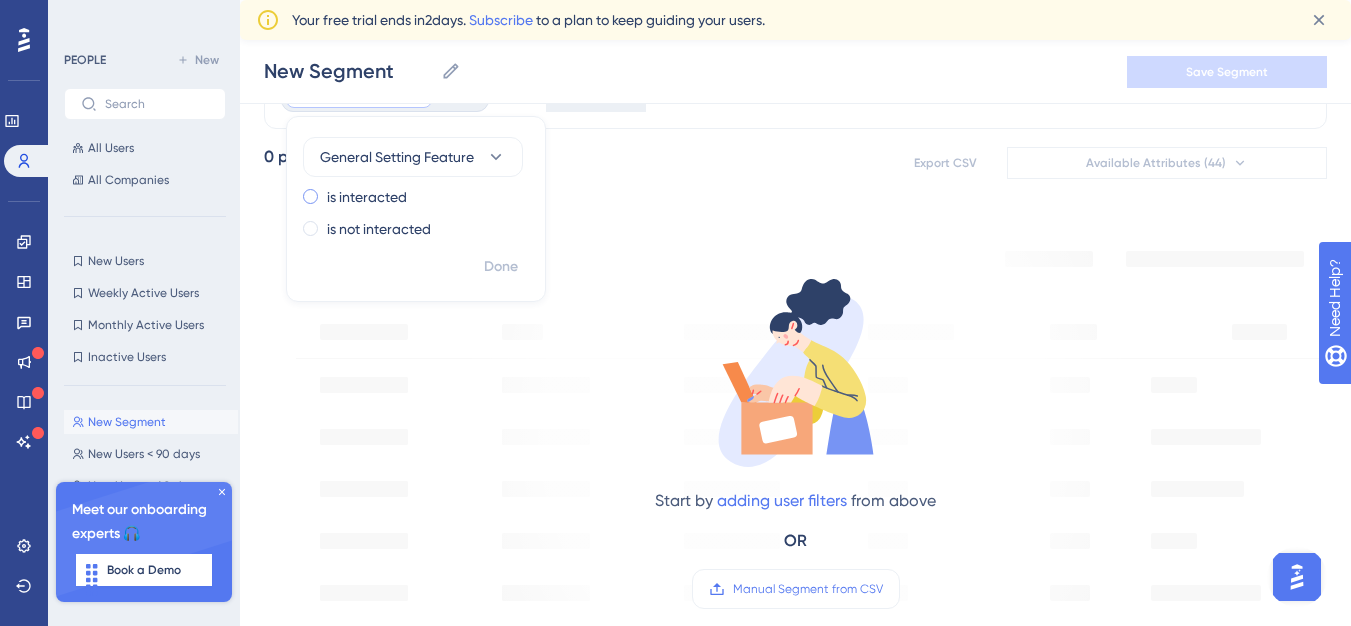 click on "is interacted" at bounding box center [367, 197] 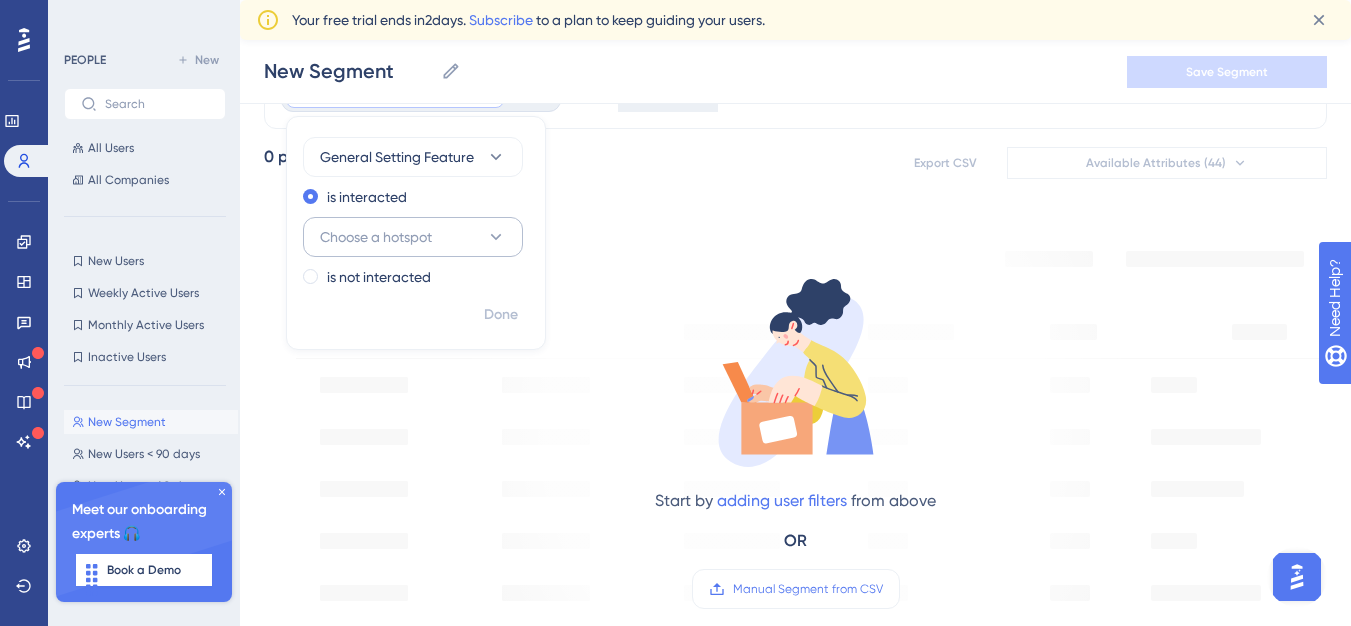 click on "Choose a hotspot" at bounding box center [413, 237] 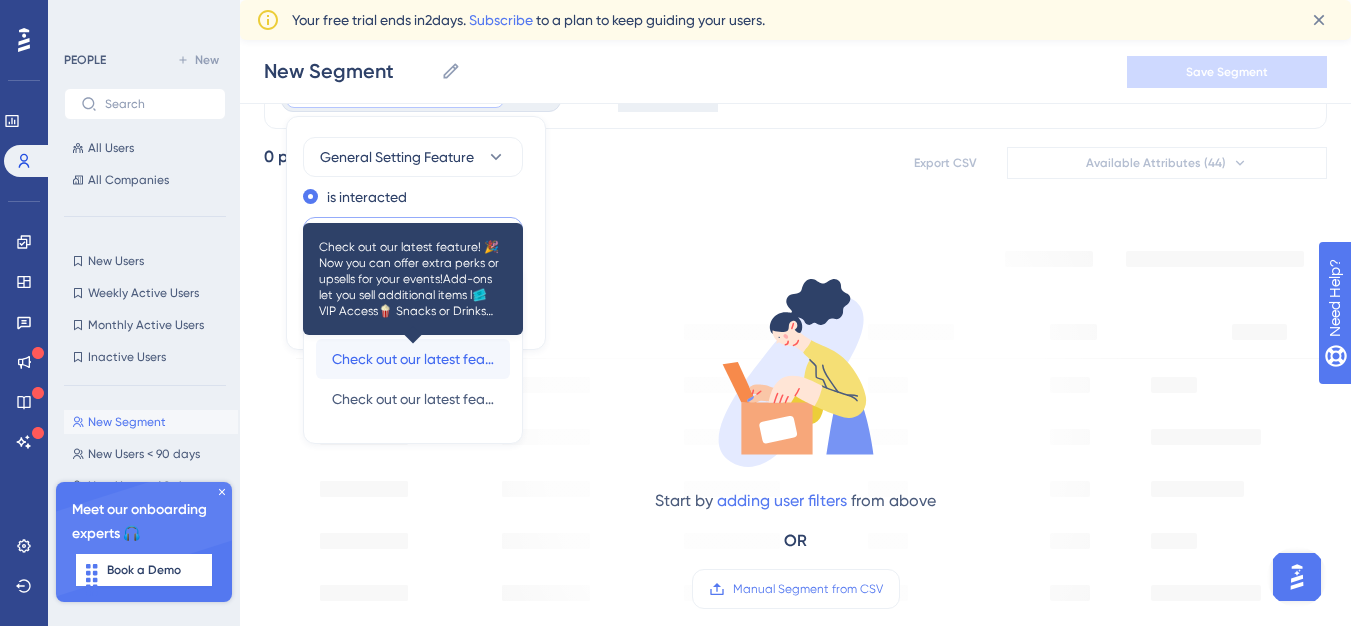 click on "Check out our latest feature! 🎉Now you can offer extra perks or upsells for your events!Add-ons let you sell additional items l🎟️ VIP Access🍿 Snacks or Drinks🎁 Merchandise🚗 Parking Passes" at bounding box center [413, 359] 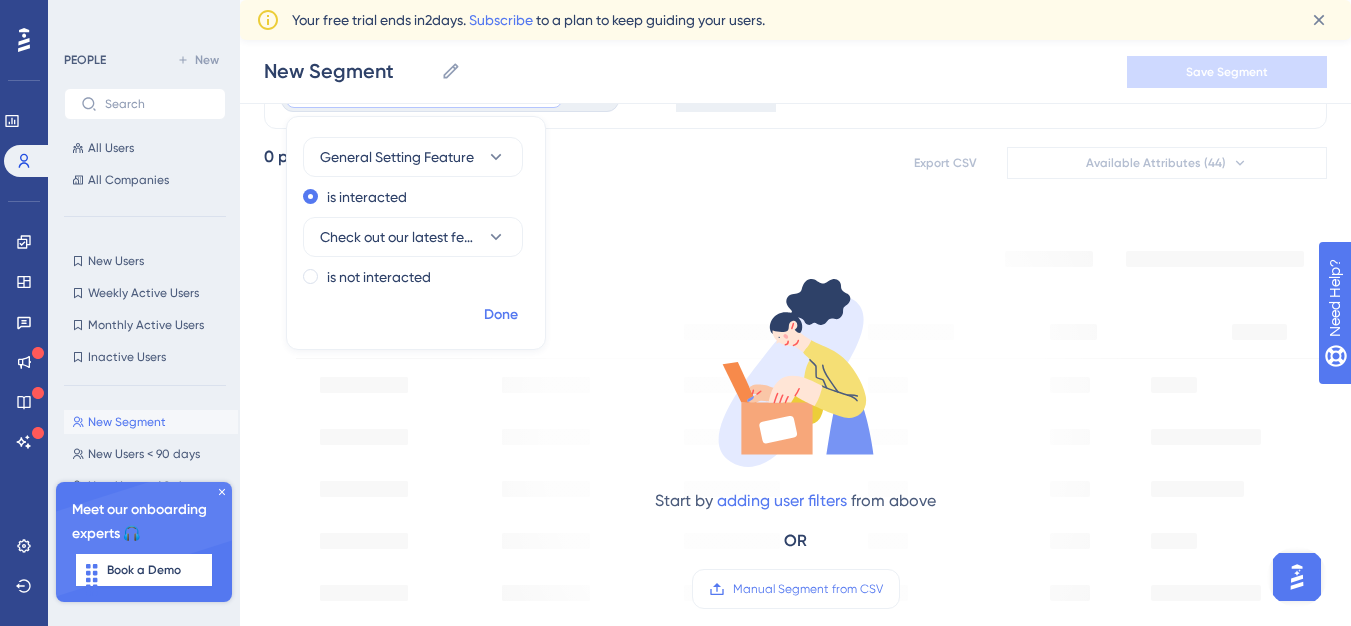 click on "Done" at bounding box center [501, 315] 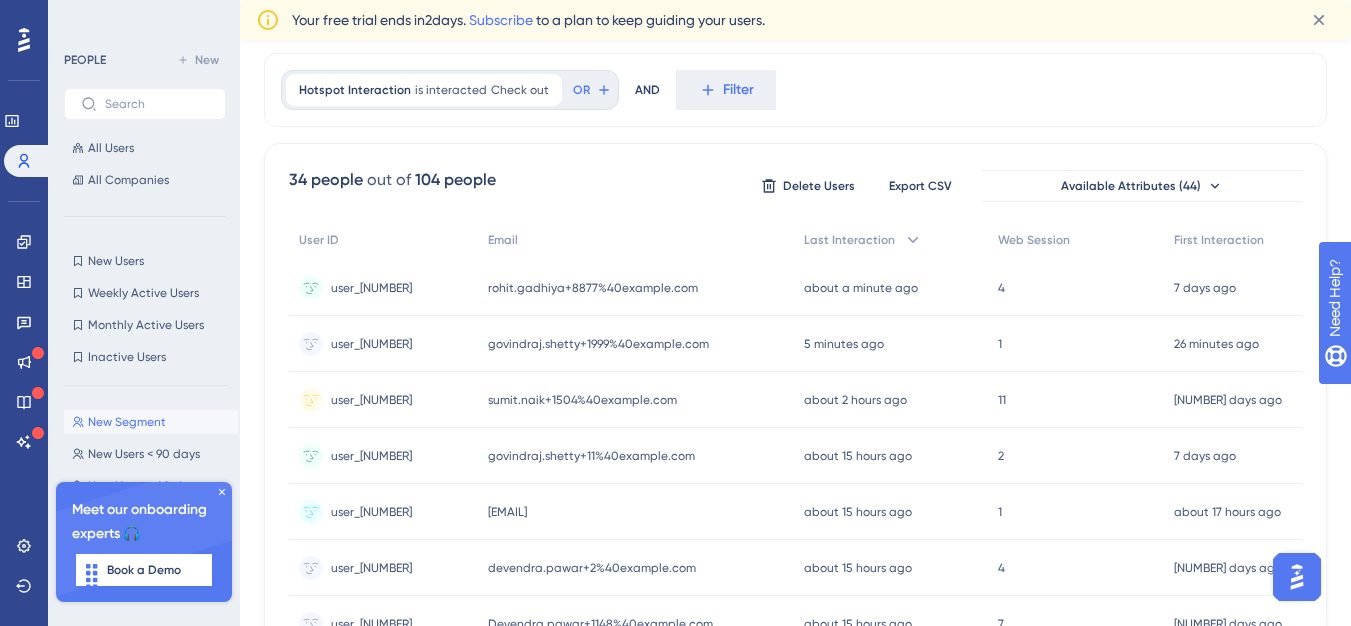scroll, scrollTop: 0, scrollLeft: 0, axis: both 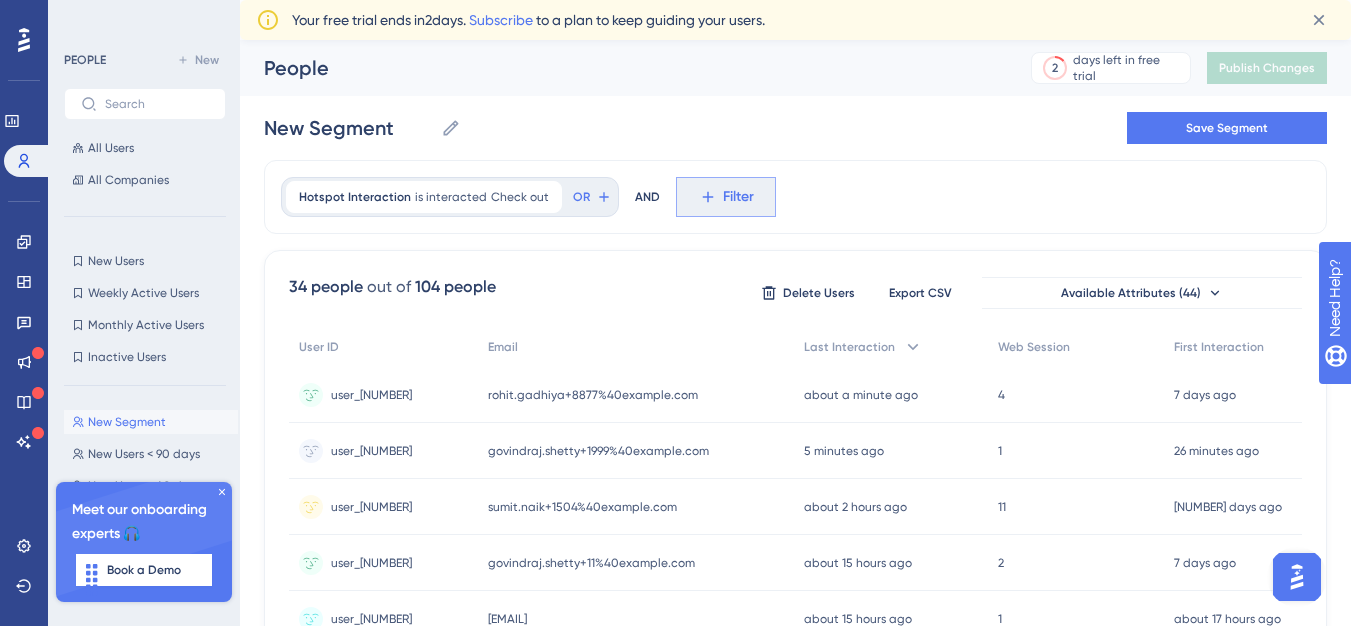 click on "Filter" at bounding box center (738, 197) 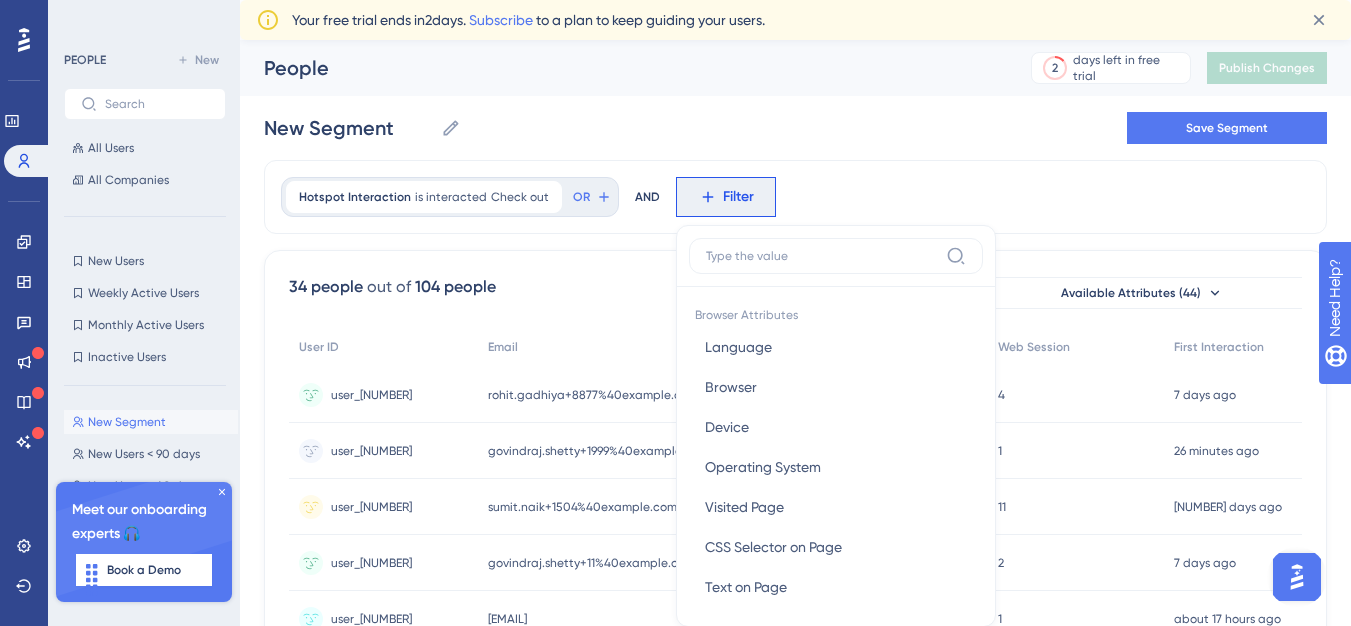 scroll, scrollTop: 73, scrollLeft: 0, axis: vertical 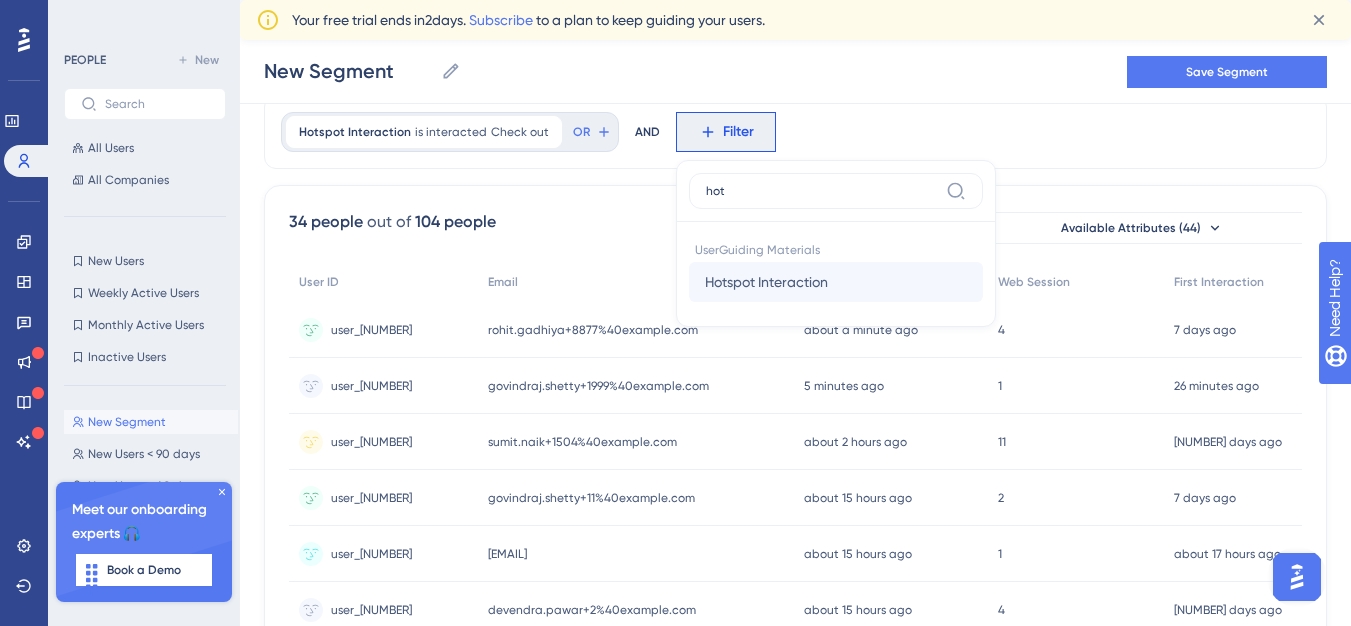 type on "hot" 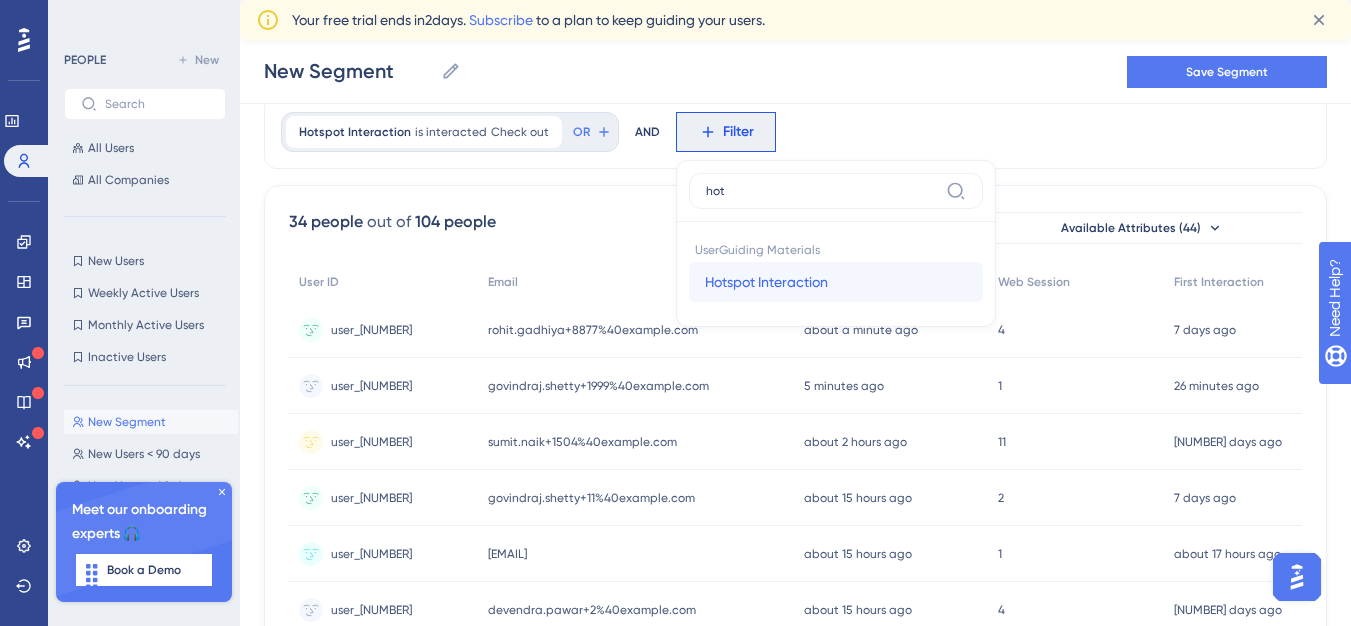 click on "Hotspot Interaction" at bounding box center [766, 282] 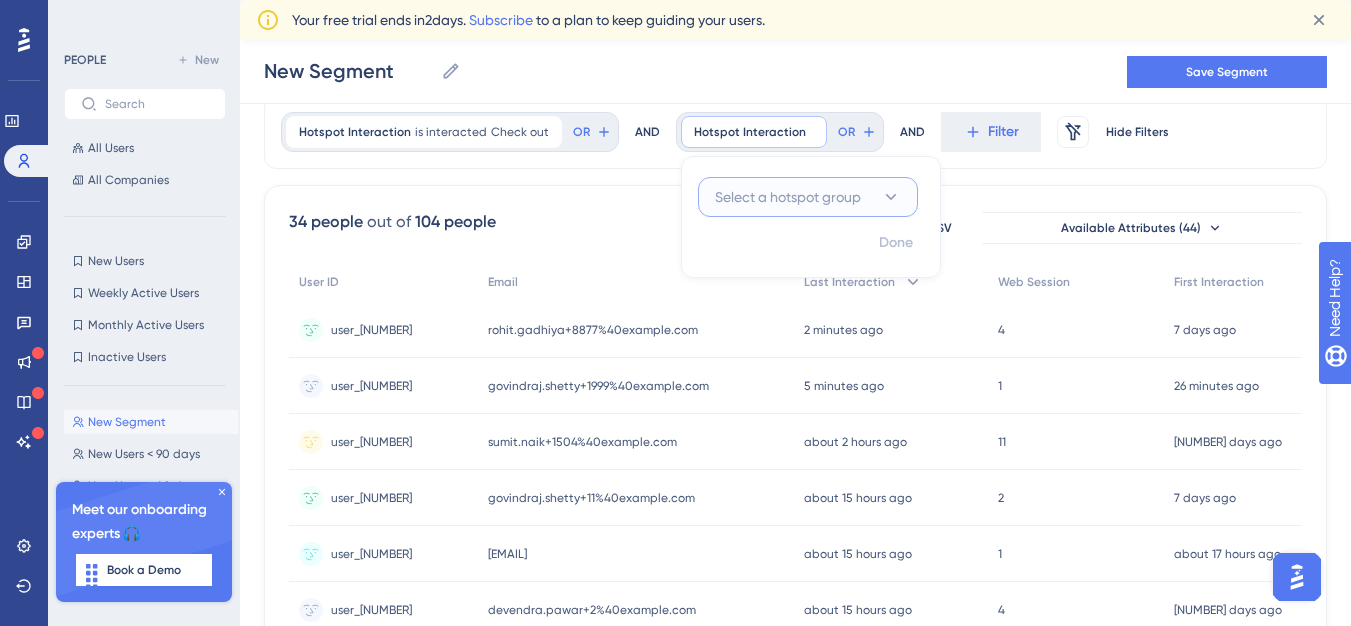 click on "Select a hotspot group" at bounding box center (788, 197) 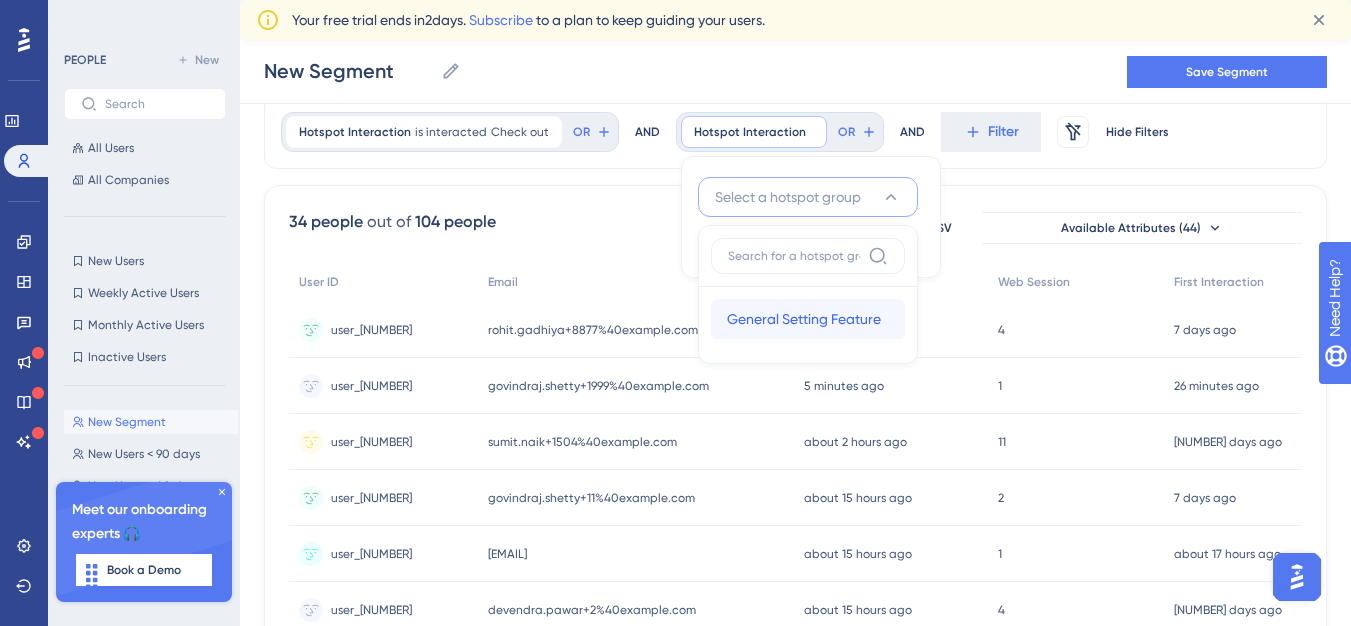 click on "General Setting Feature" at bounding box center (804, 319) 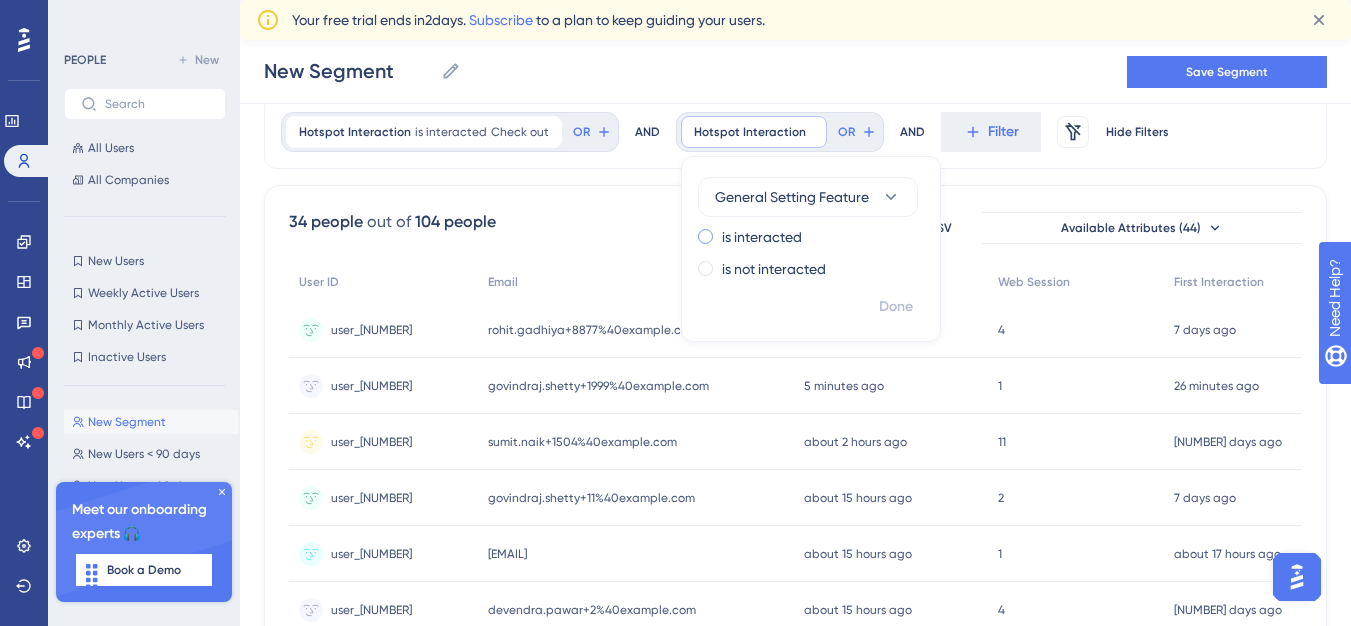 click on "is interacted" at bounding box center [762, 237] 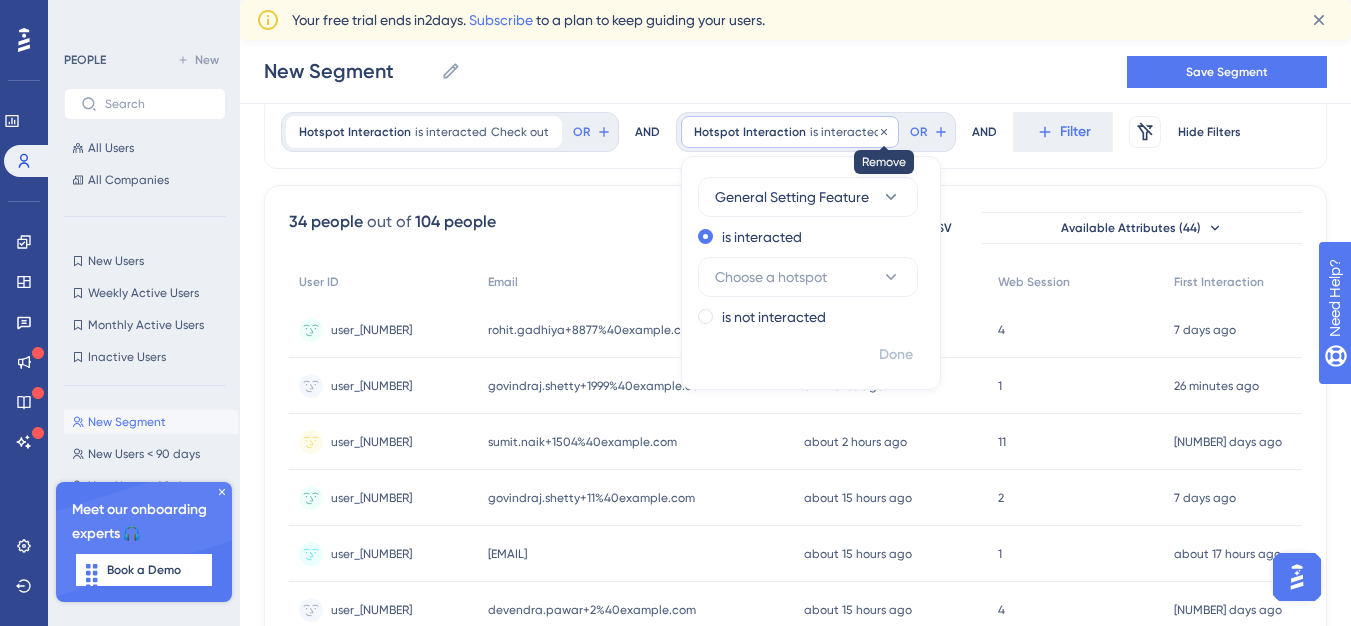 click 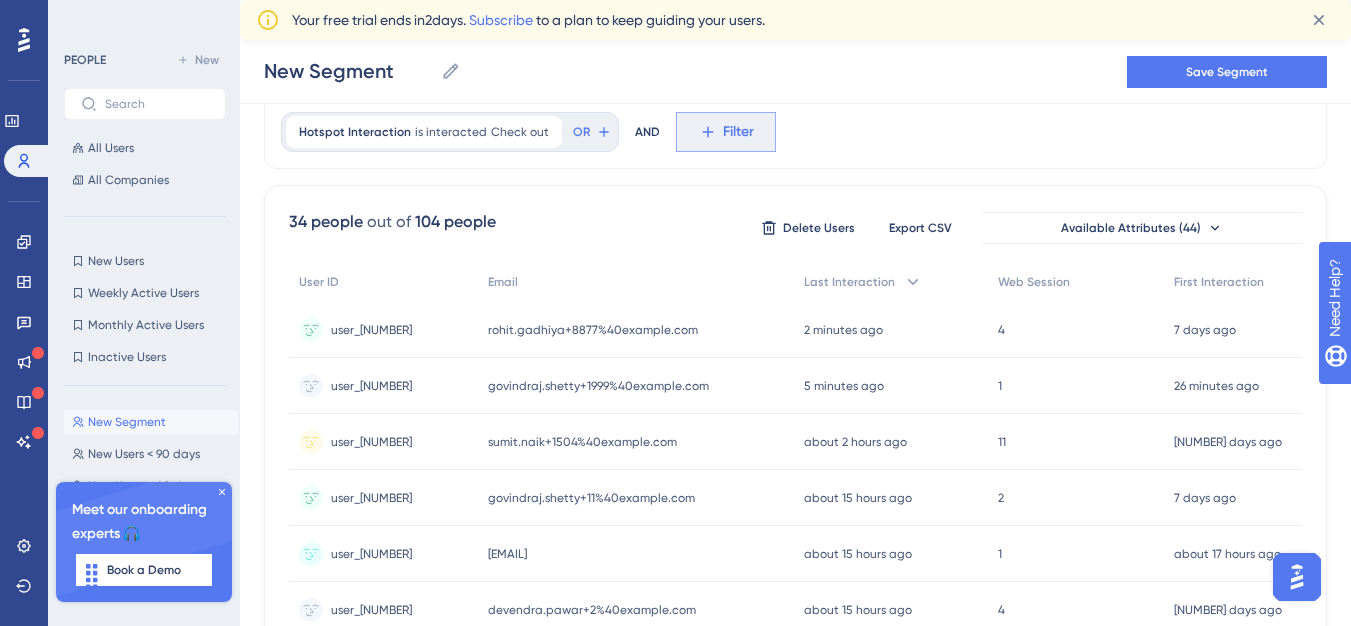 click on "Filter" at bounding box center (726, 132) 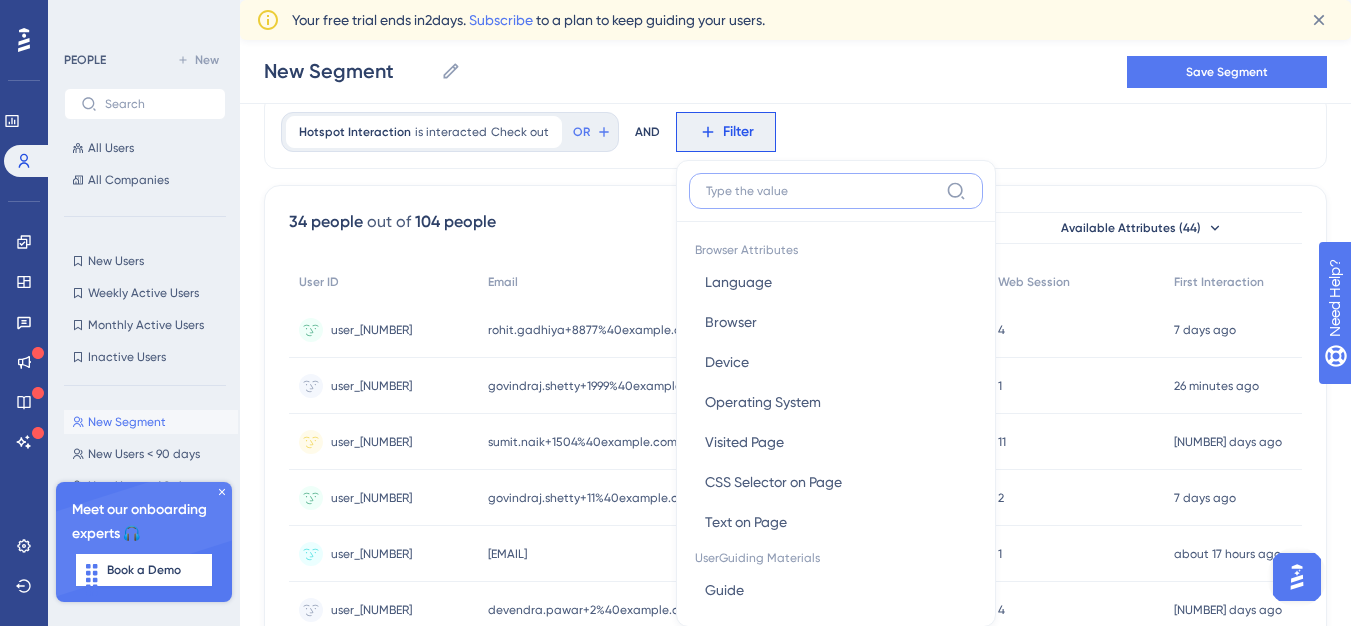 scroll, scrollTop: 154, scrollLeft: 0, axis: vertical 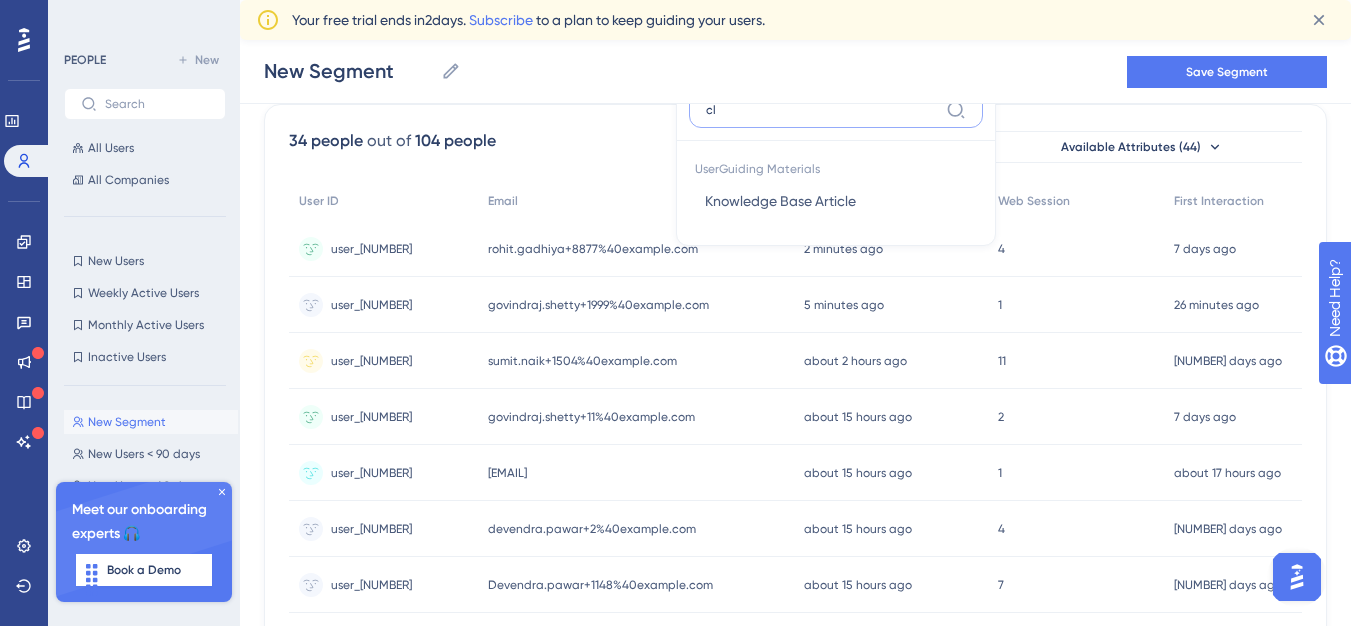 type on "c" 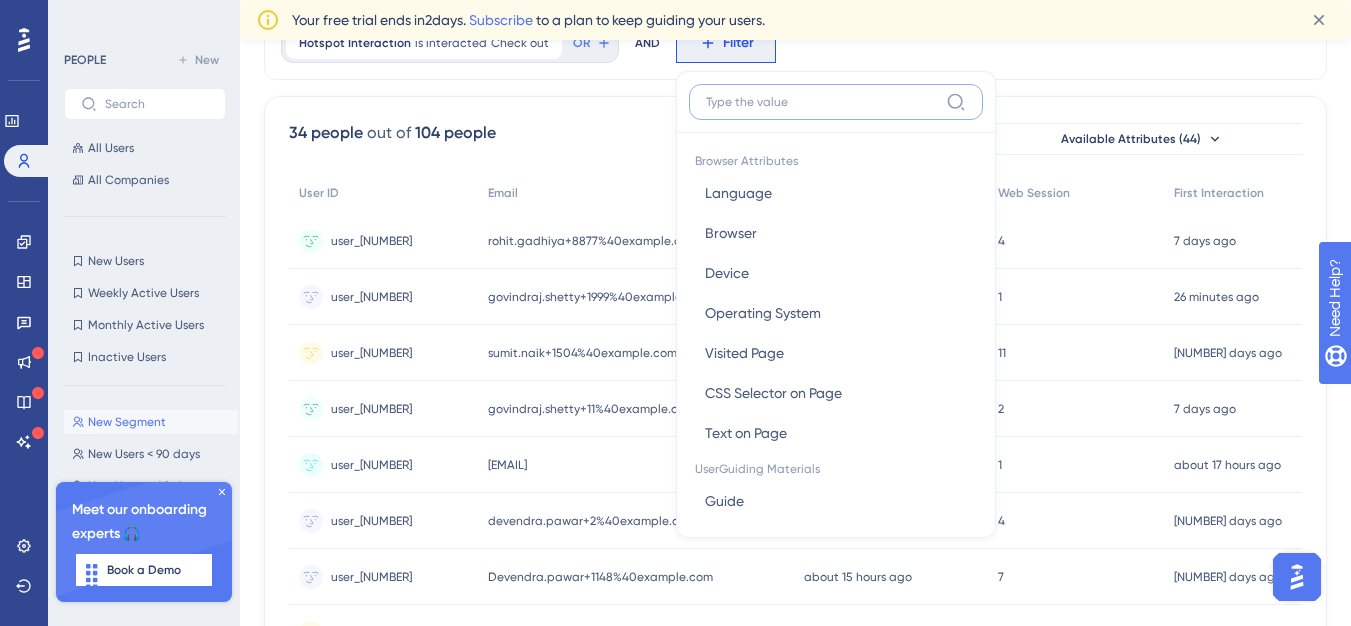 scroll, scrollTop: 8, scrollLeft: 0, axis: vertical 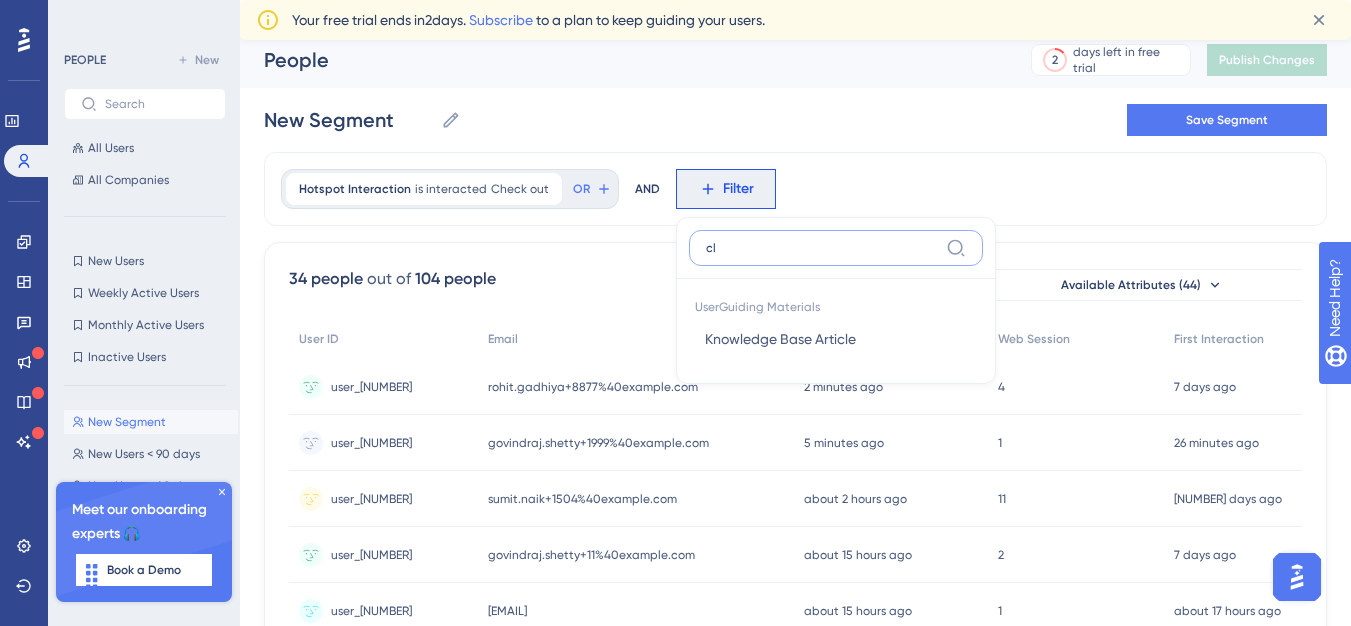 type on "c" 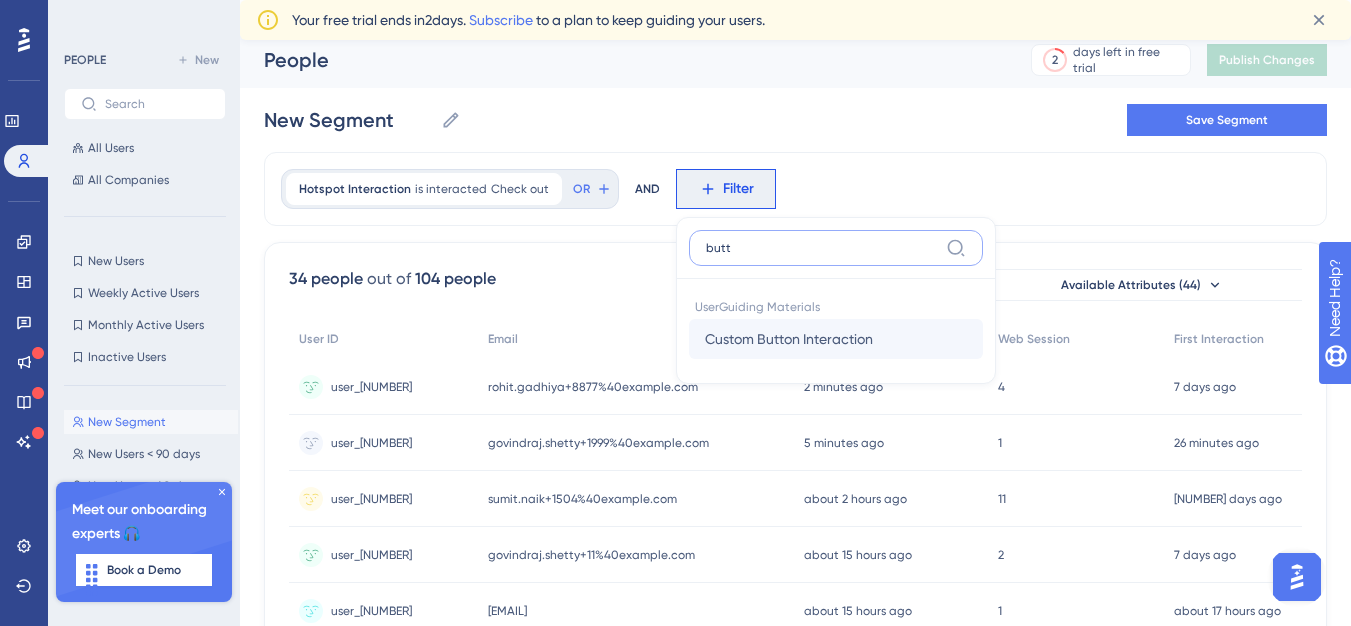 type on "butt" 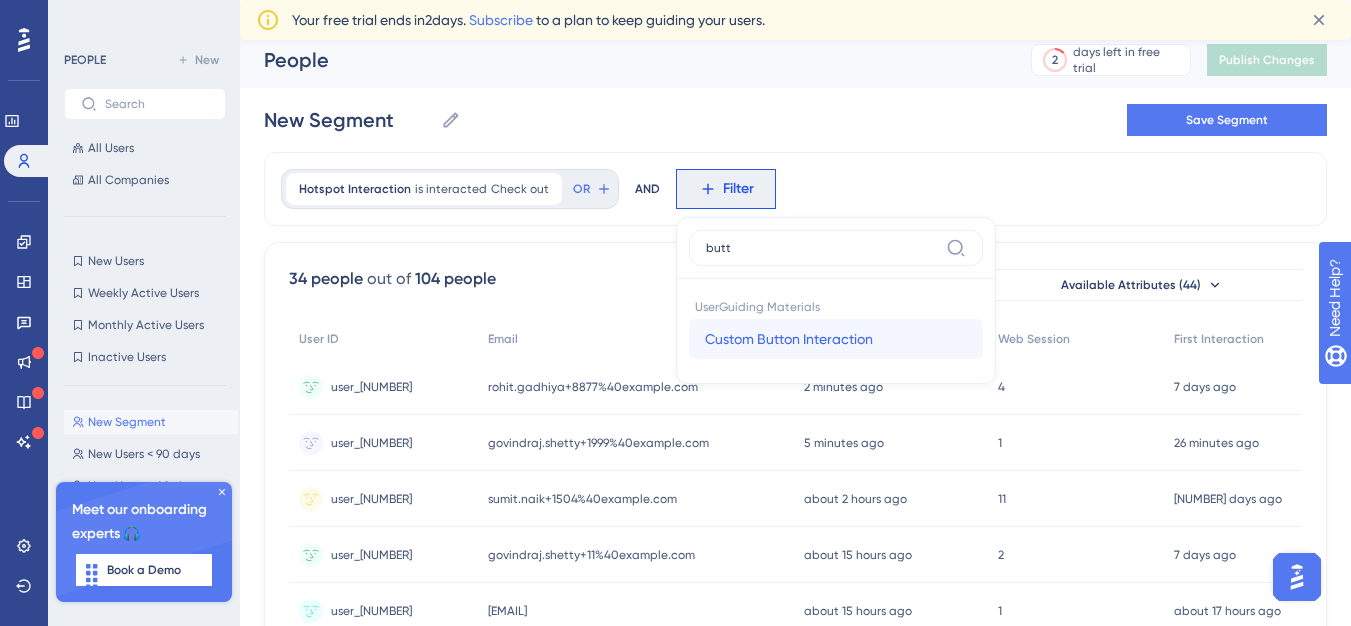 click on "Custom Button Interaction" at bounding box center (789, 339) 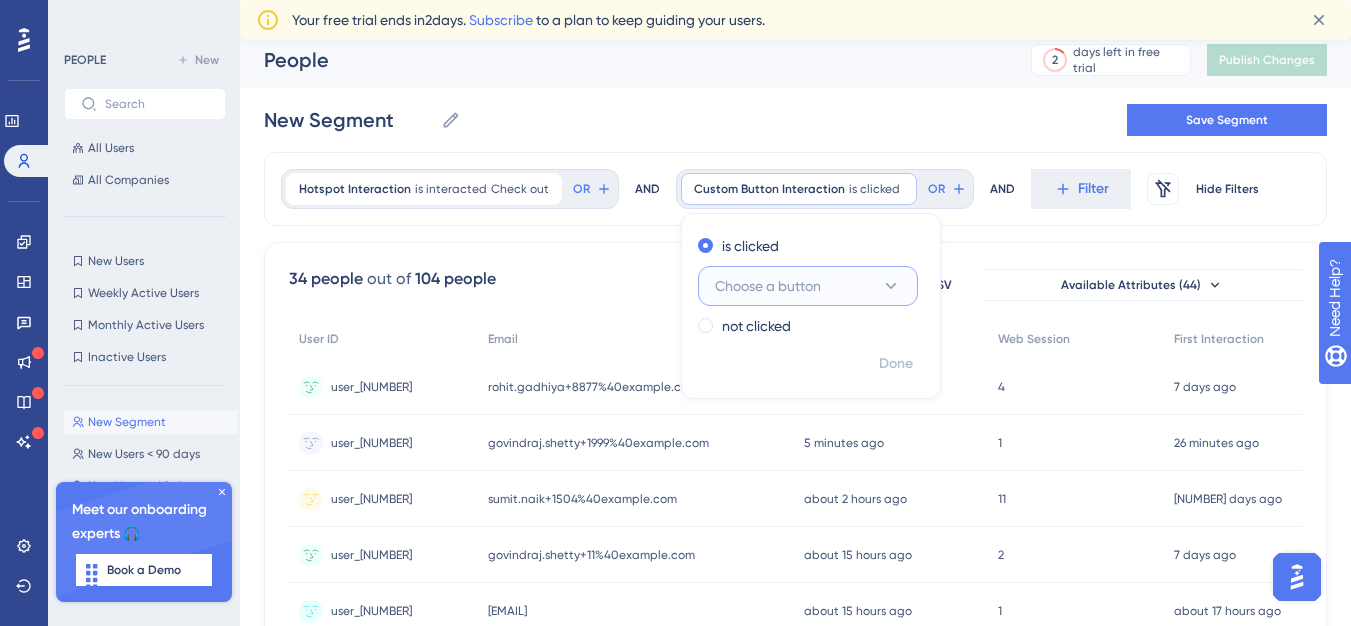 click on "Choose a button" at bounding box center [808, 286] 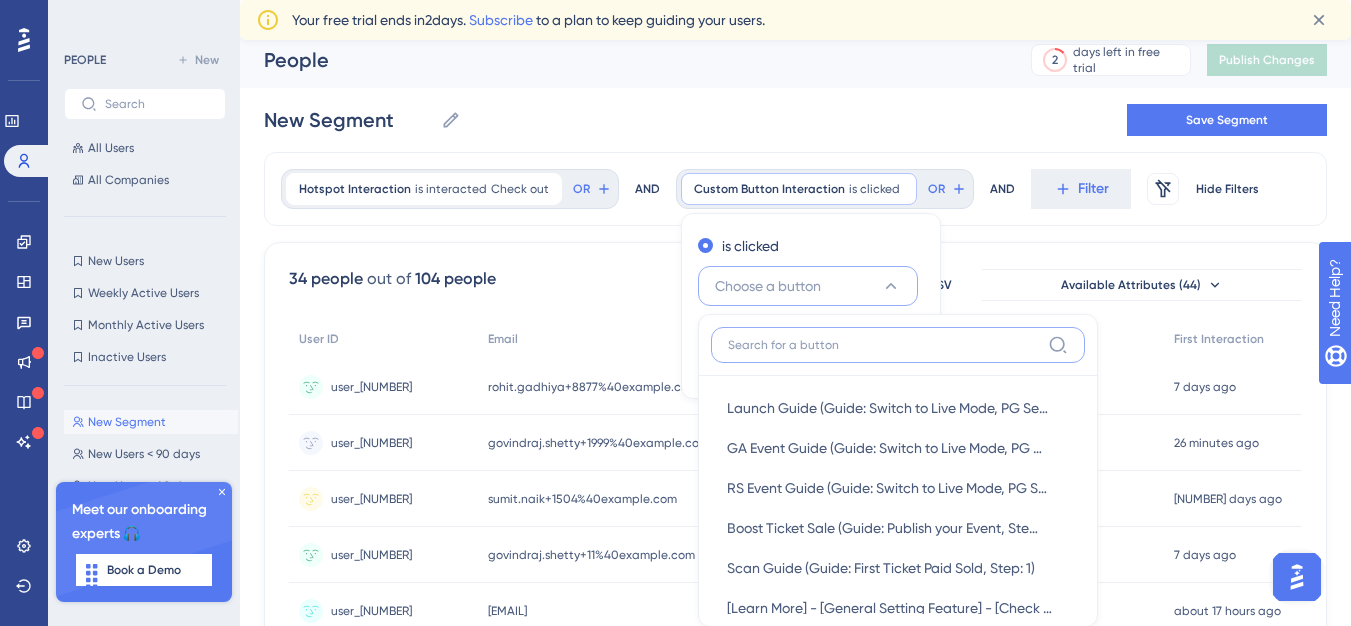 scroll, scrollTop: 163, scrollLeft: 0, axis: vertical 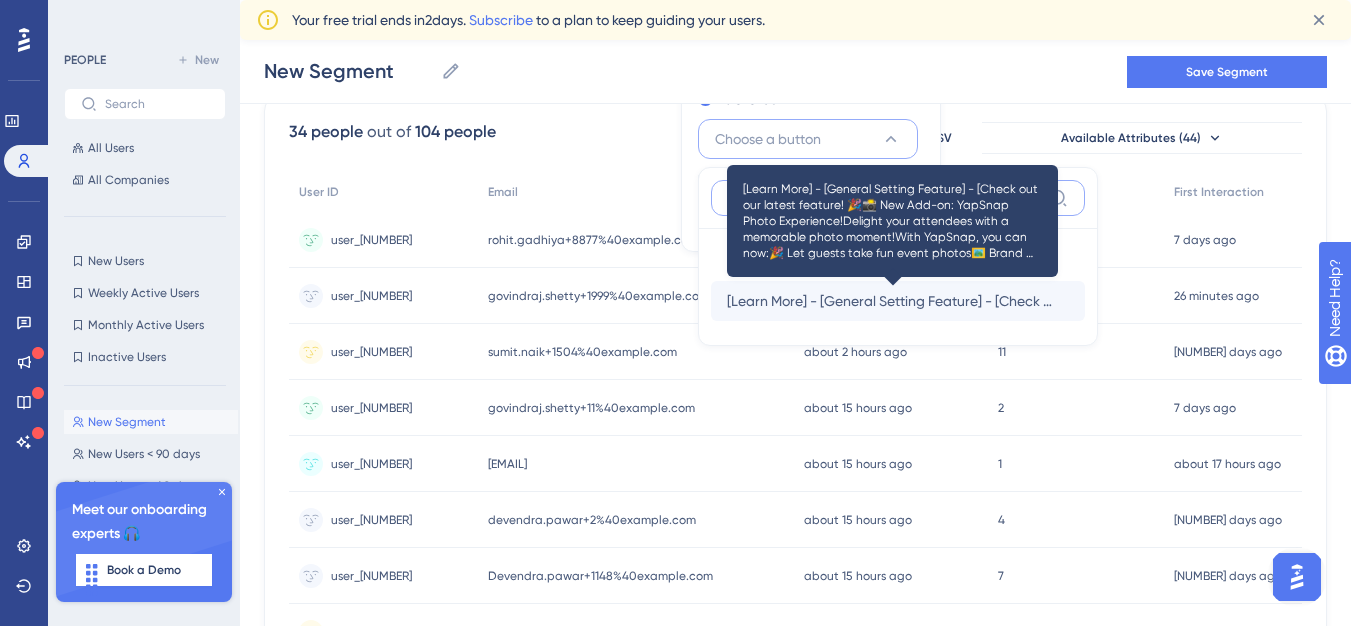 type on "lear" 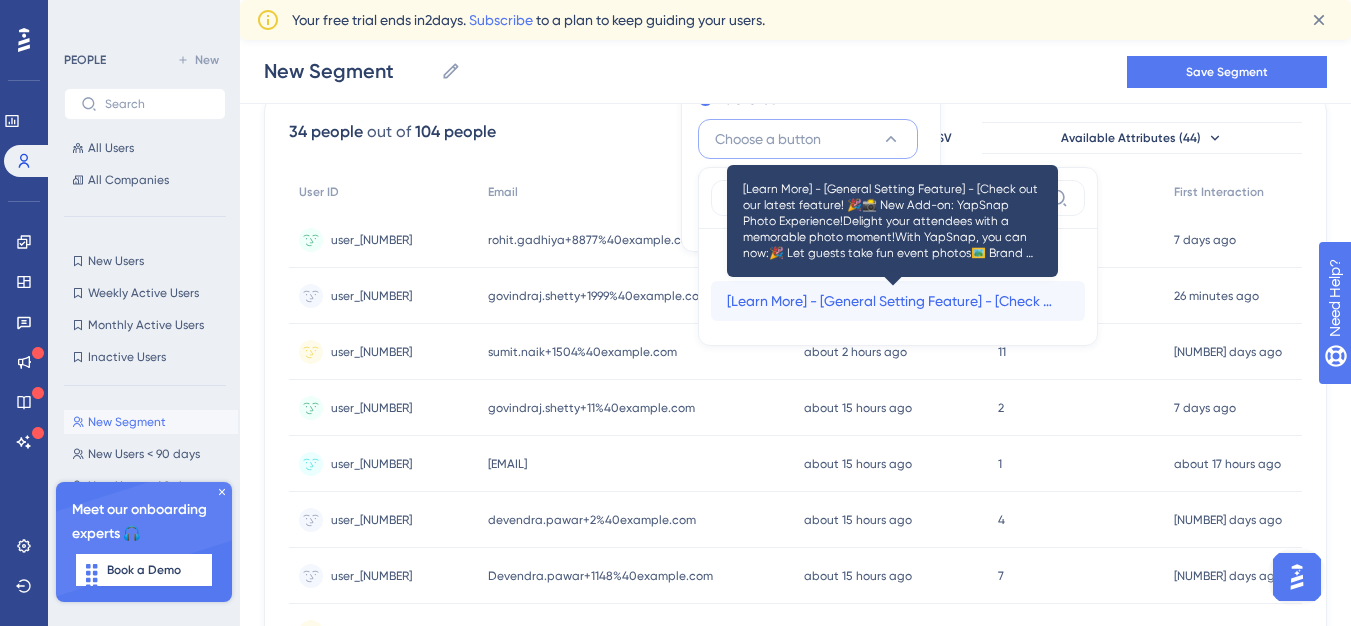click on "[Learn More] - [General Setting Feature] - [Check out our latest feature! 🎉📸 New Add-on: YapSnap Photo Experience!Delight your attendees with a memorable photo moment!With YapSnap, you can now:🎉 Let guests take fun event photos🖼️ Brand their photos with your logo or event theme📩 Send digital copies instantly via email or SMS💸 Offer it as a paid add-on for extra revenue!] [Learn More] - [General Setting Feature] - [Check out our latest feature! 🎉📸 New Add-on: YapSnap Photo Experience!Delight your attendees with a memorable photo moment!With YapSnap, you can now:🎉 Let guests take fun event photos🖼️ Brand their photos with your logo or event theme📩 Send digital copies instantly via email or SMS💸 Offer it as a paid add-on for extra revenue!]" at bounding box center (893, 301) 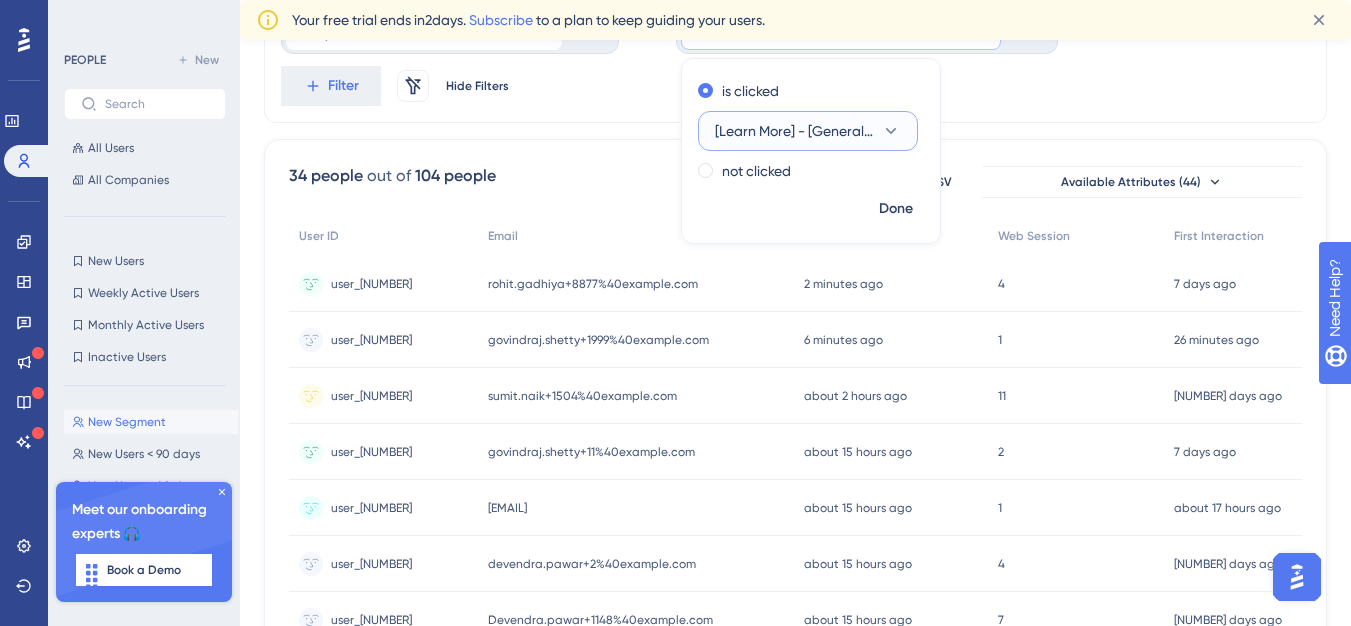scroll, scrollTop: 39, scrollLeft: 0, axis: vertical 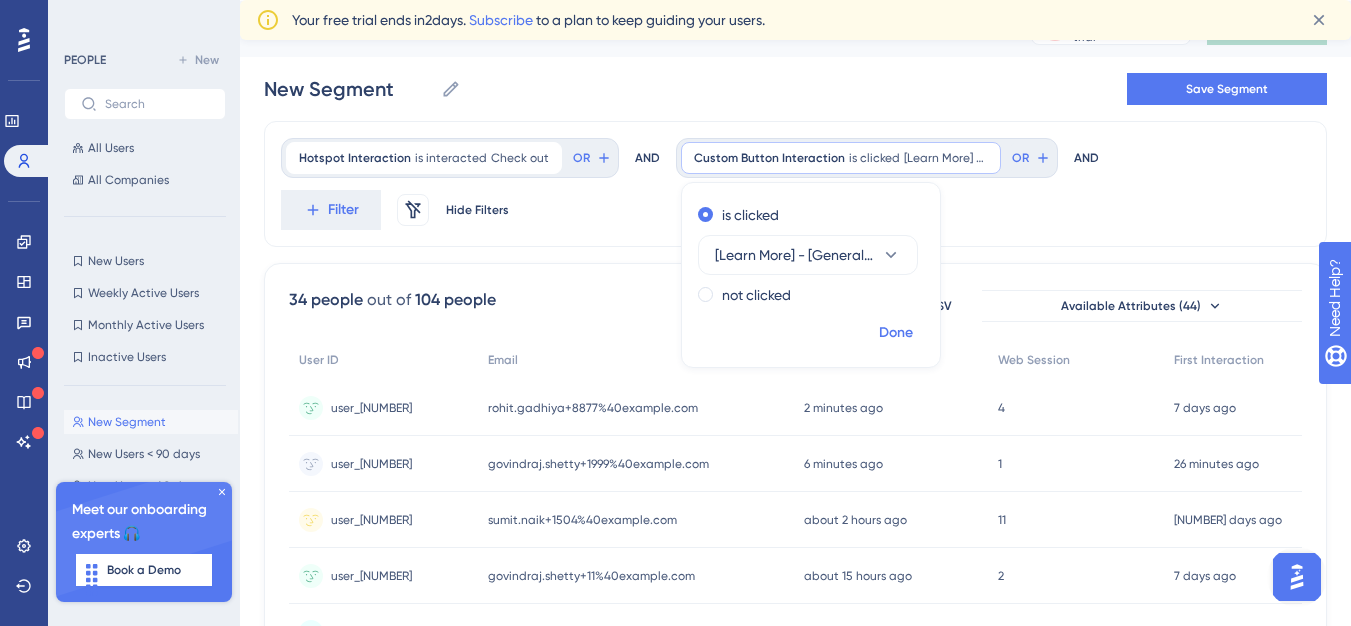 click on "Done" at bounding box center [896, 333] 